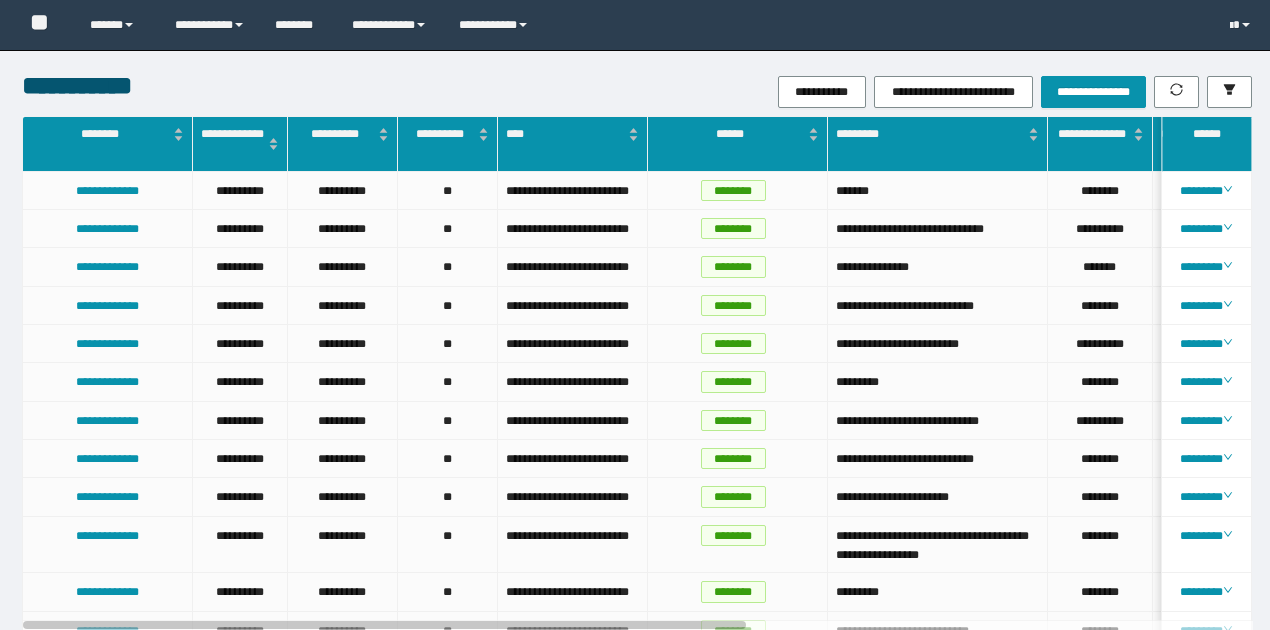 scroll, scrollTop: 0, scrollLeft: 0, axis: both 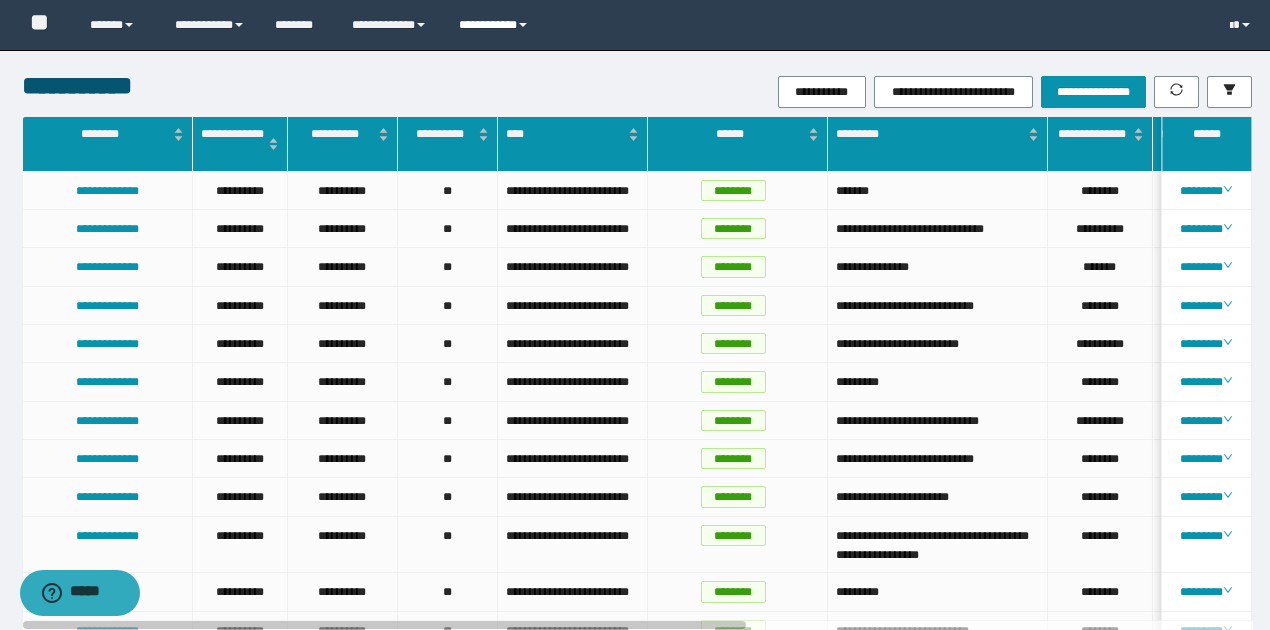 click on "**********" at bounding box center [496, 25] 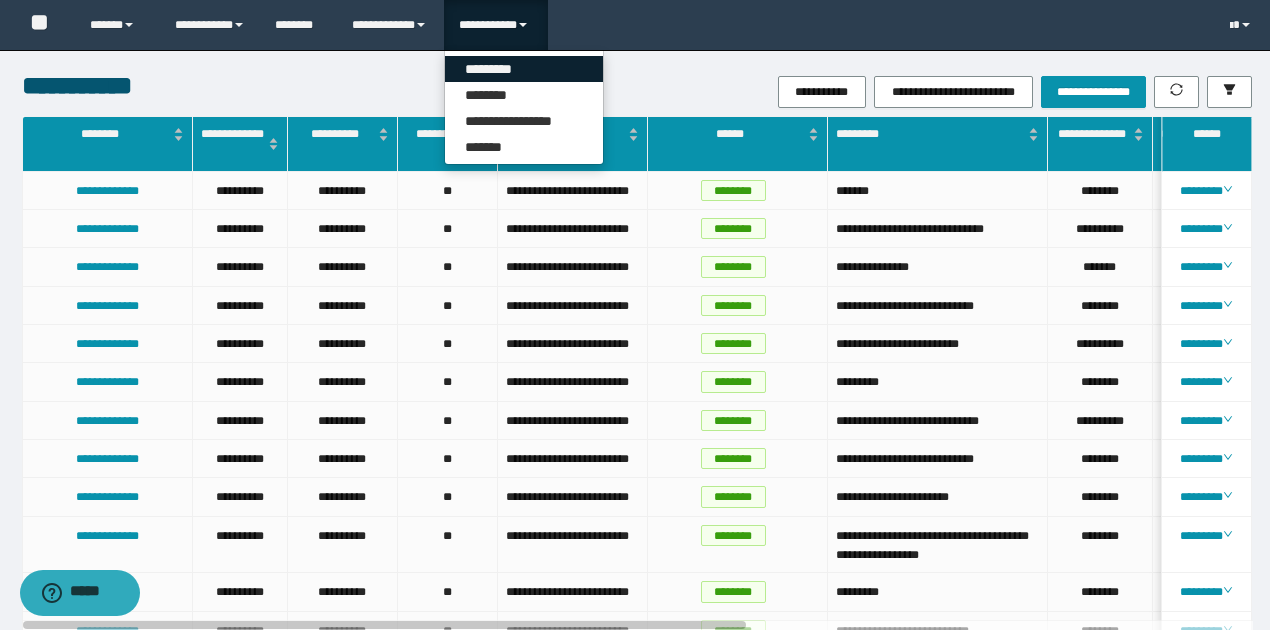 click on "*********" at bounding box center (524, 69) 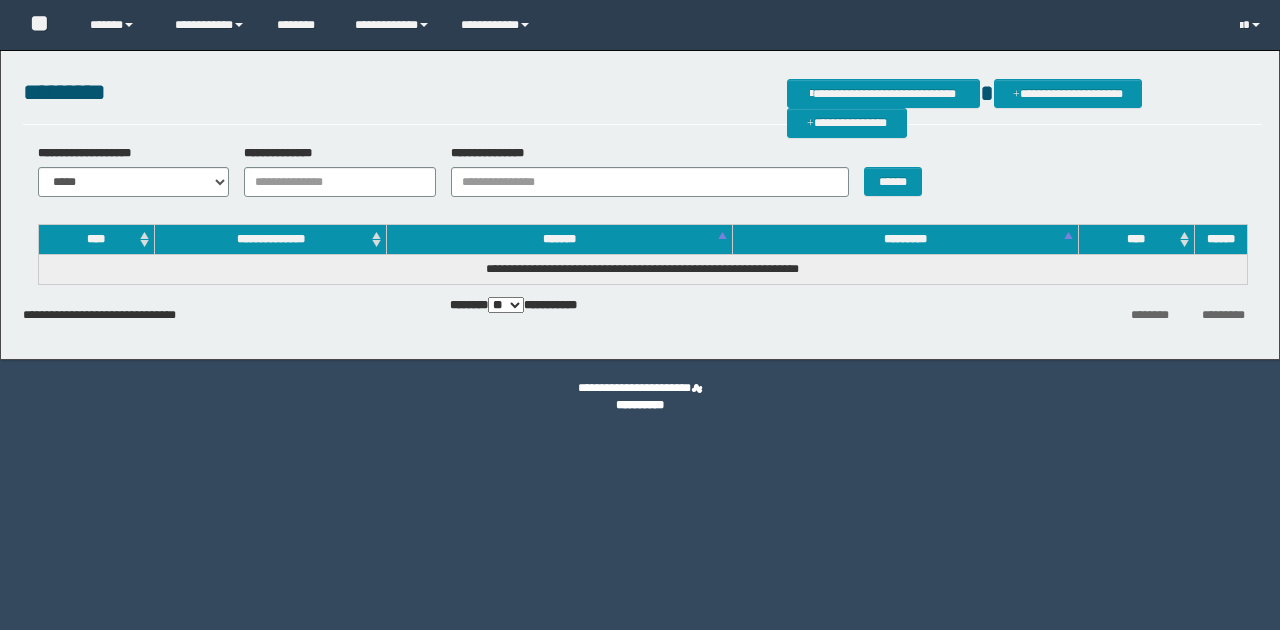 scroll, scrollTop: 0, scrollLeft: 0, axis: both 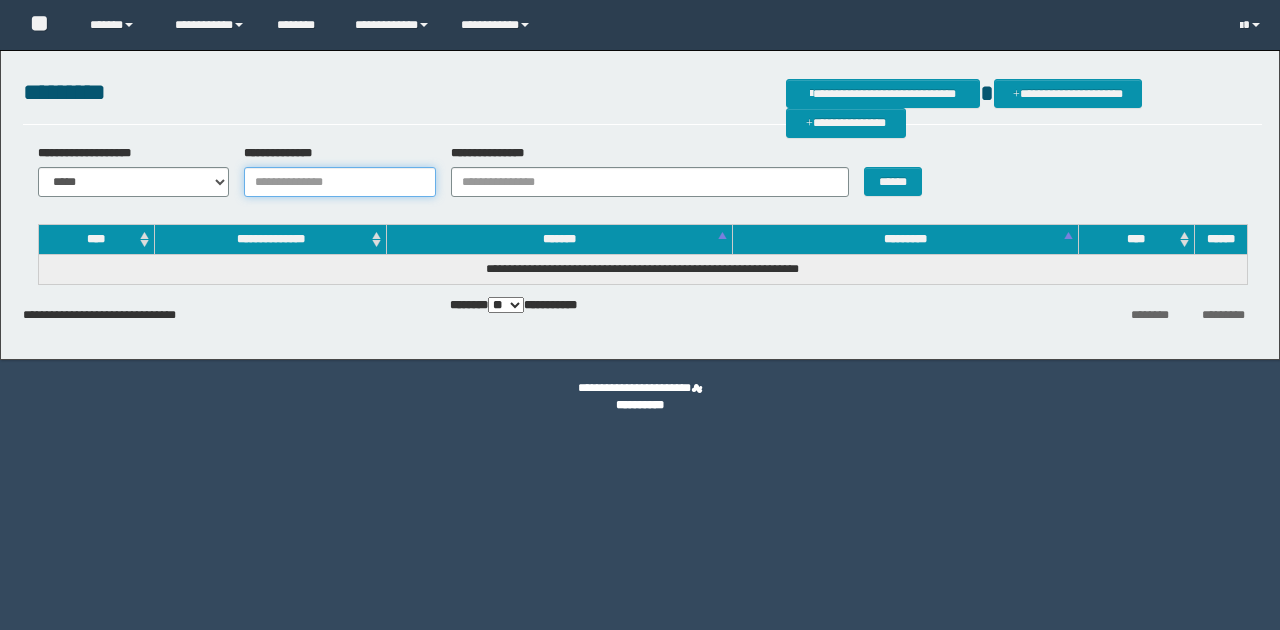 click on "**********" at bounding box center (340, 182) 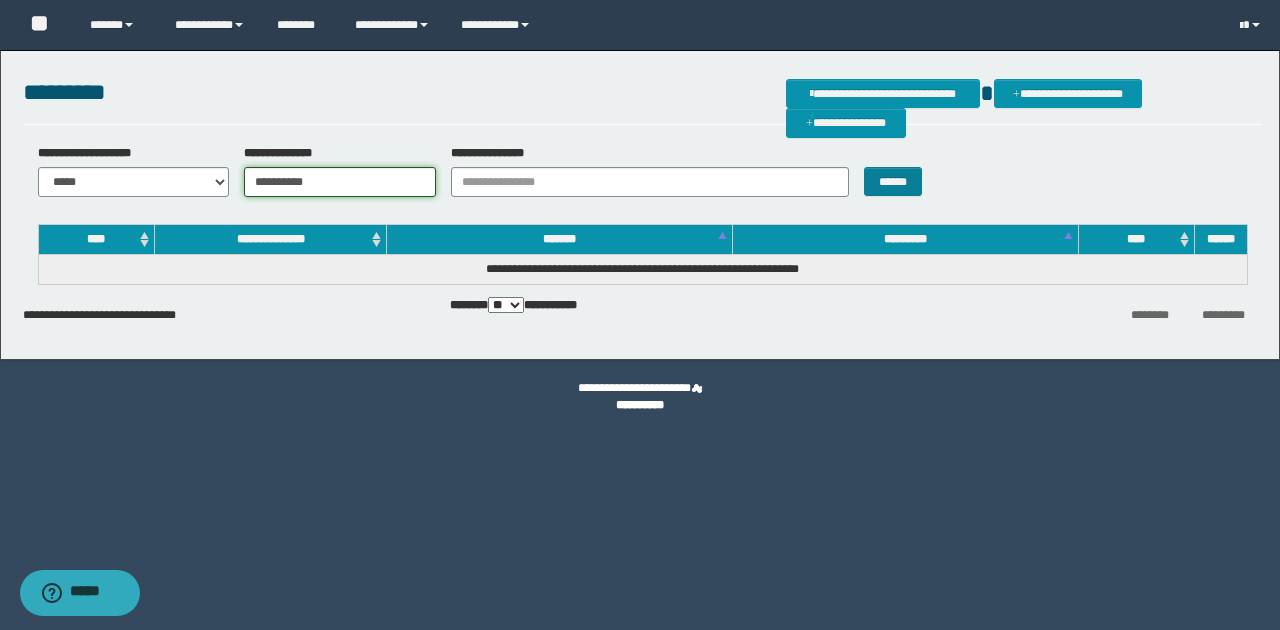 type on "**********" 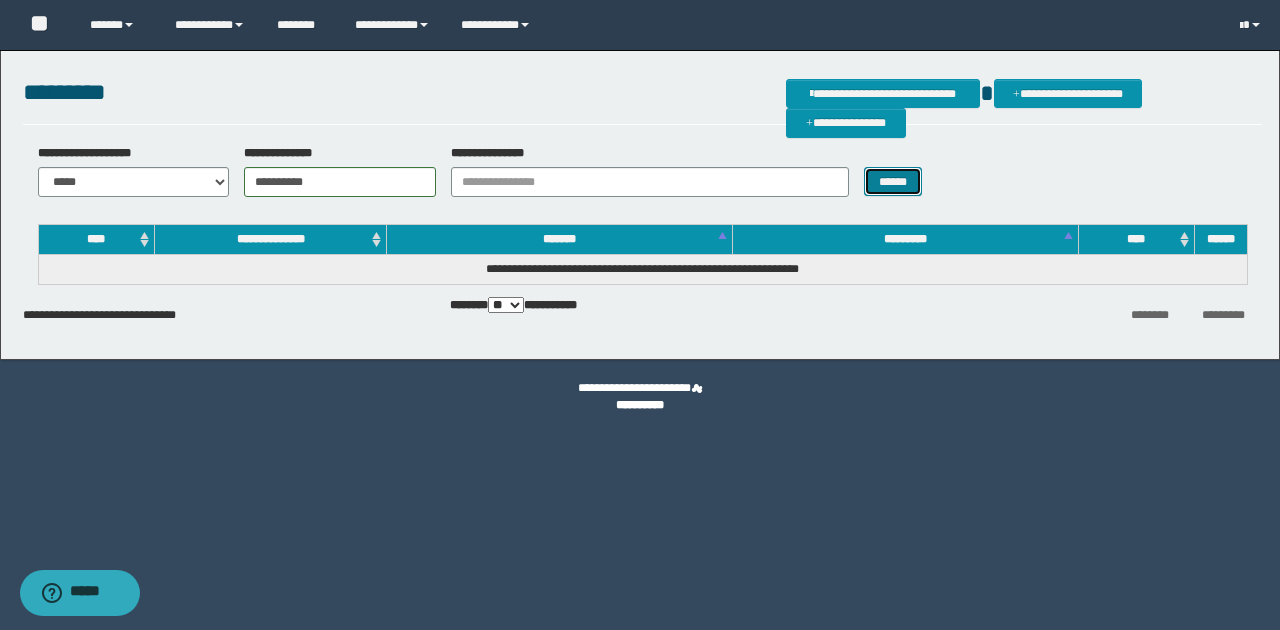 click on "******" at bounding box center [893, 181] 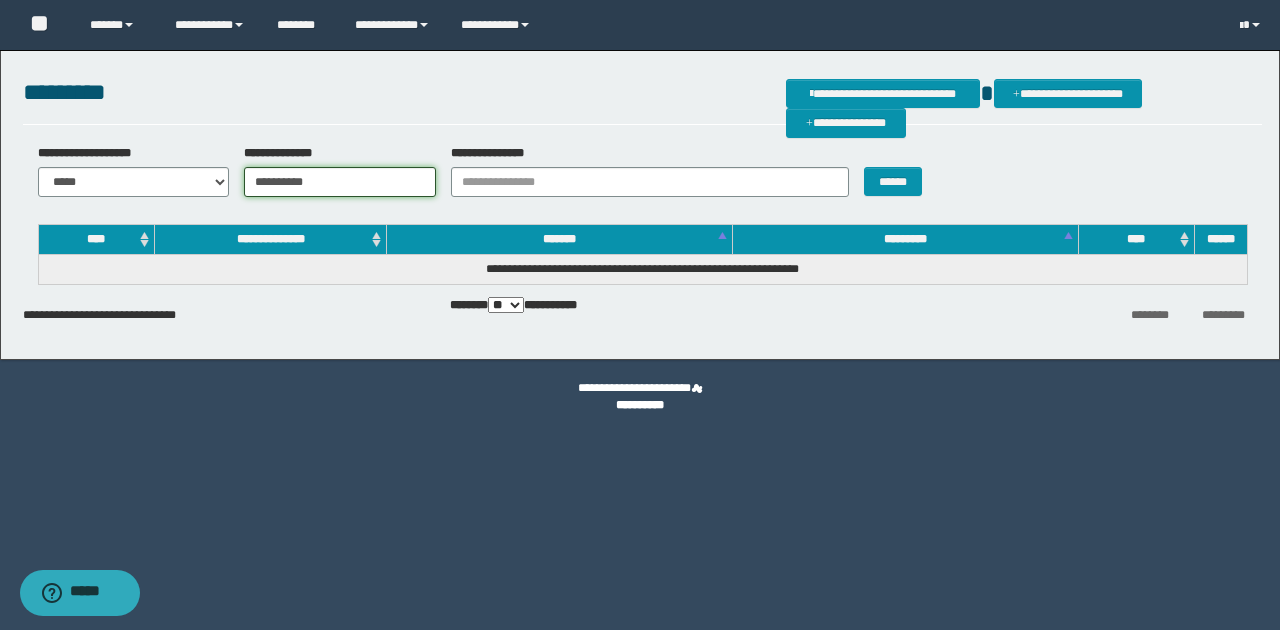 drag, startPoint x: 325, startPoint y: 191, endPoint x: 232, endPoint y: 191, distance: 93 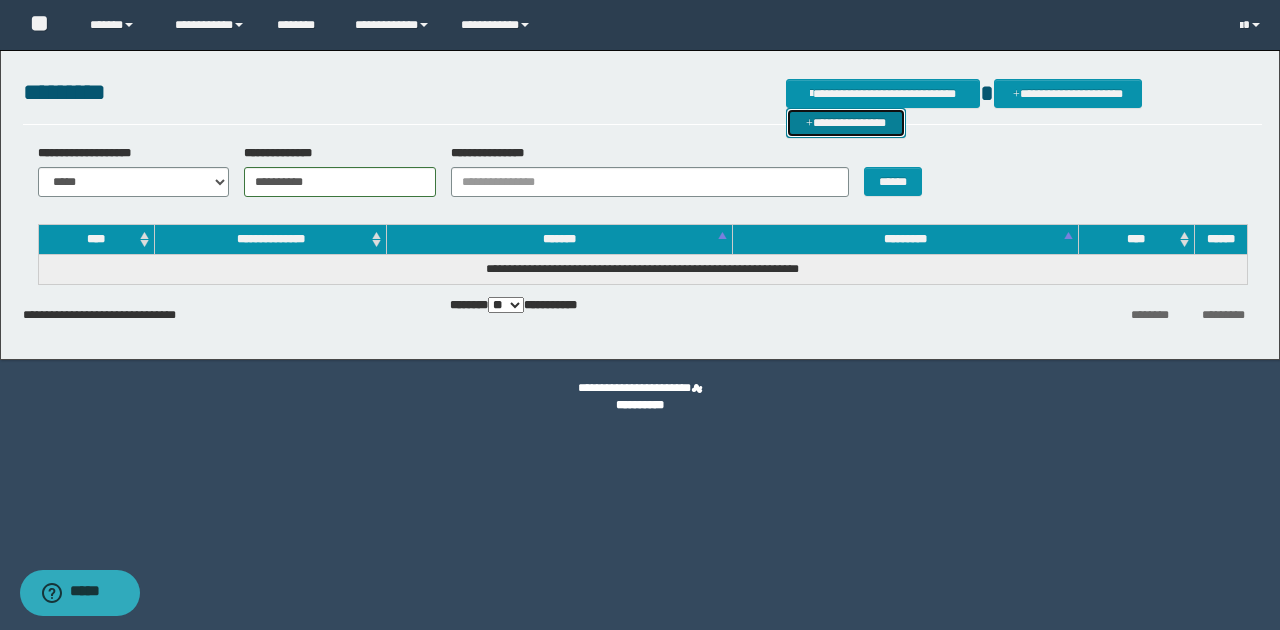 click on "**********" at bounding box center (846, 122) 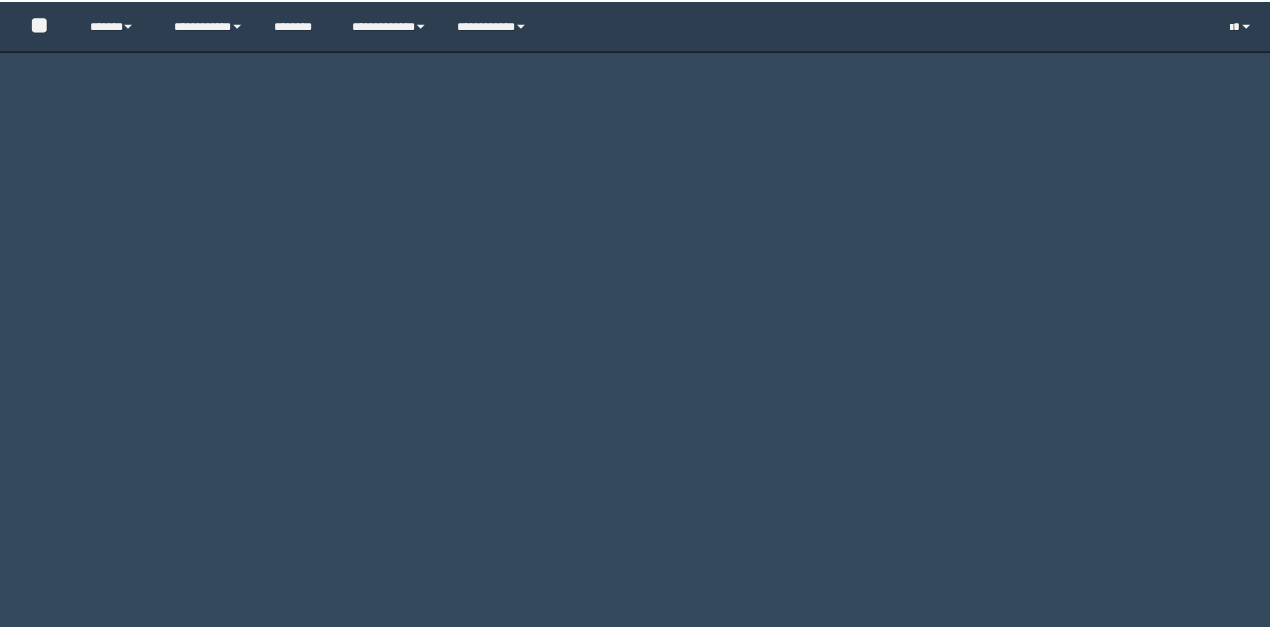 scroll, scrollTop: 0, scrollLeft: 0, axis: both 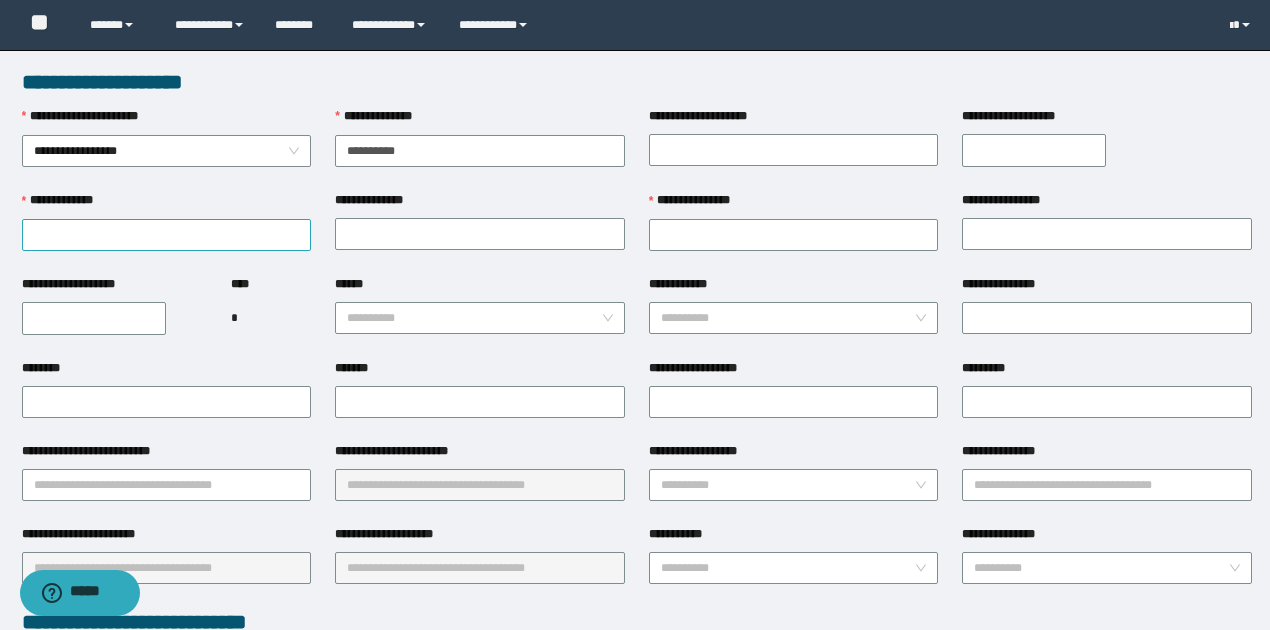 type on "**********" 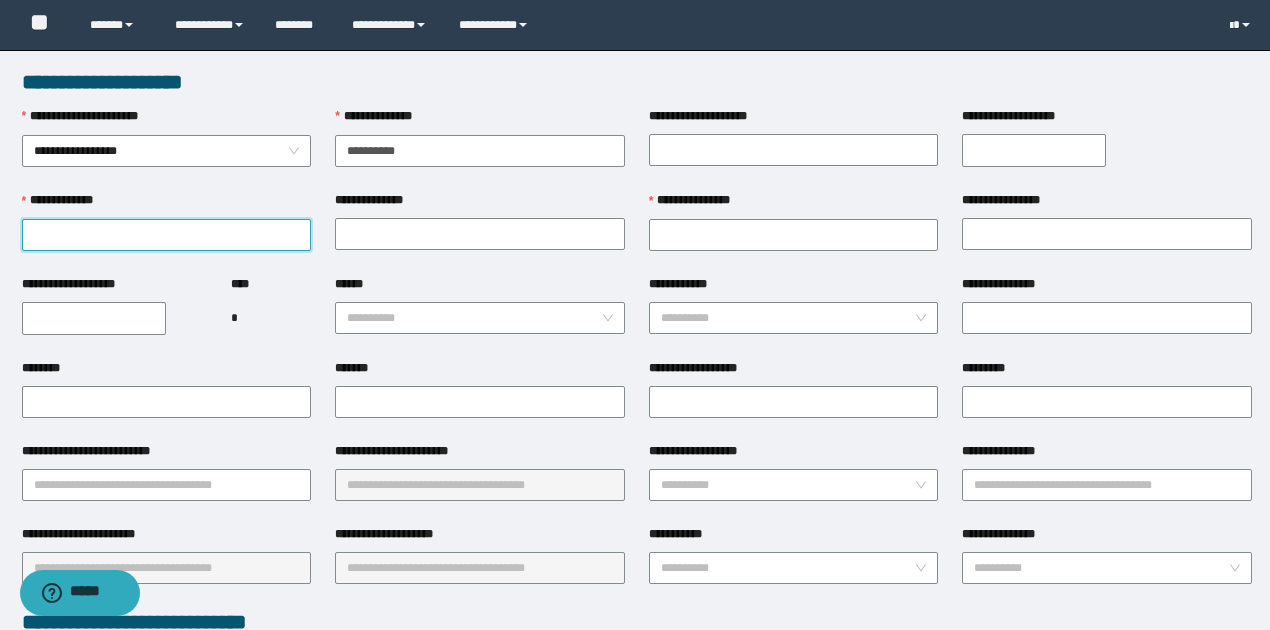 click on "**********" at bounding box center [167, 235] 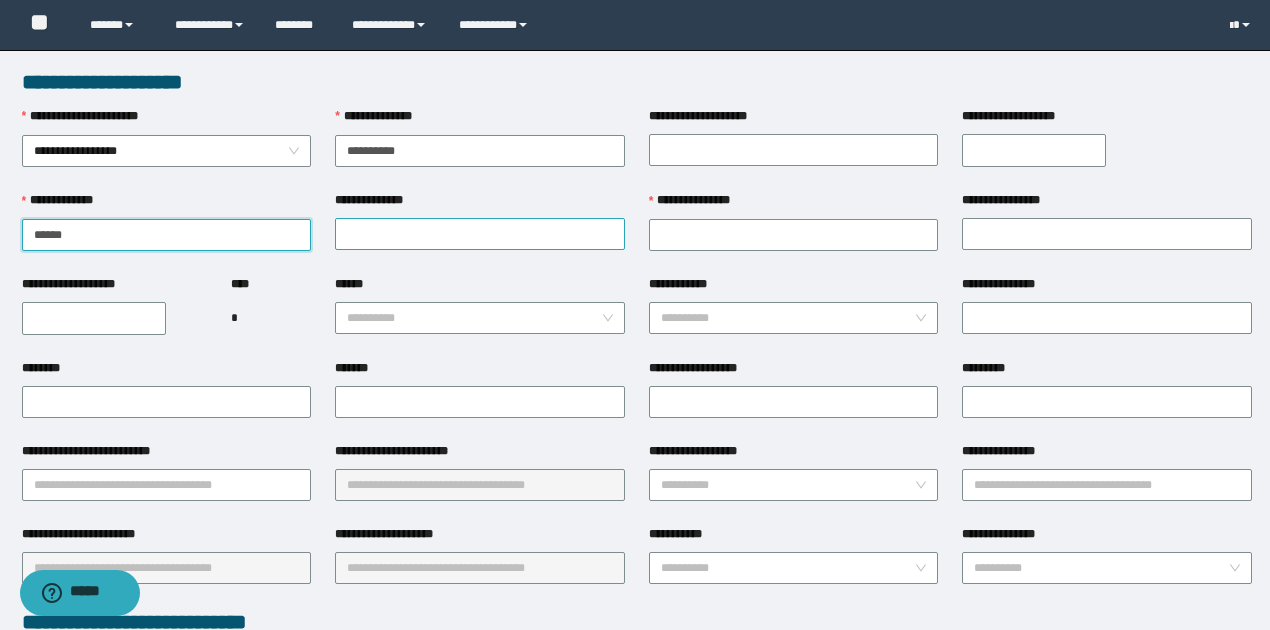 type on "******" 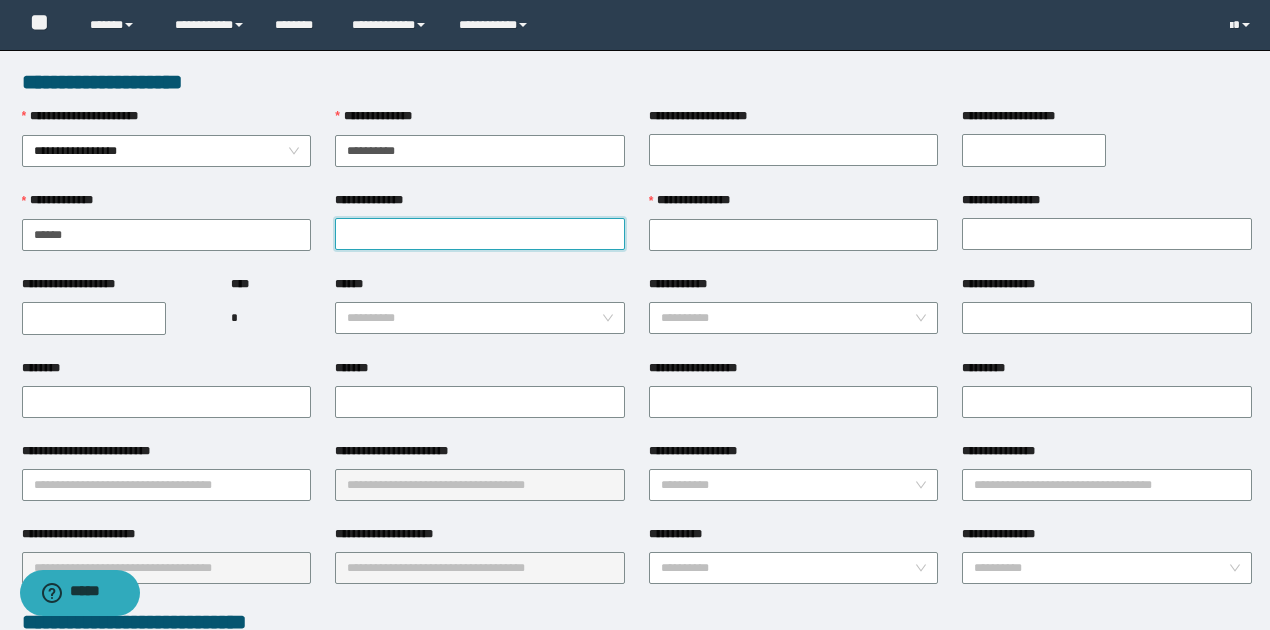 click on "**********" at bounding box center (480, 234) 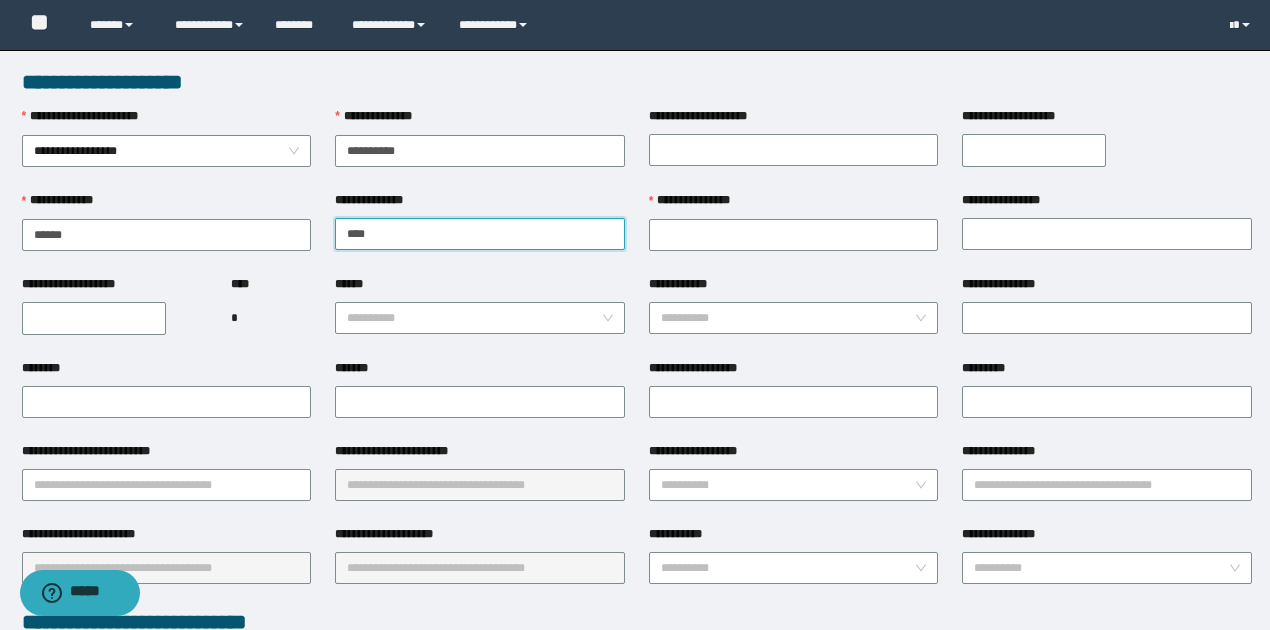 type on "******" 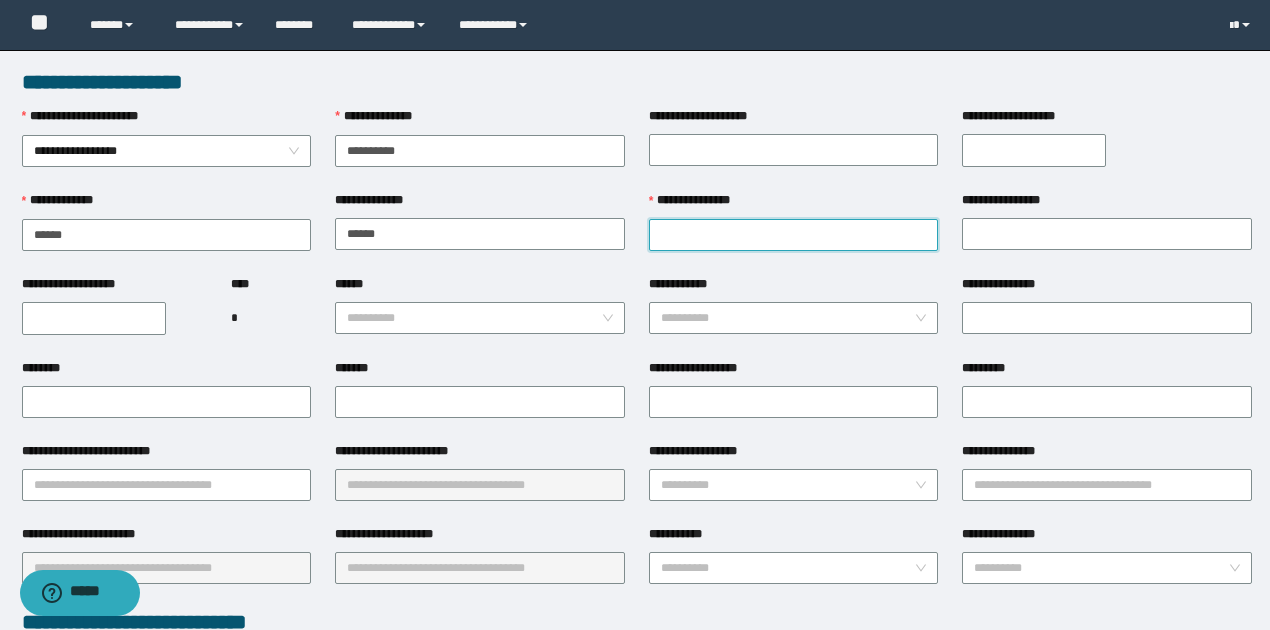 click on "**********" at bounding box center [794, 235] 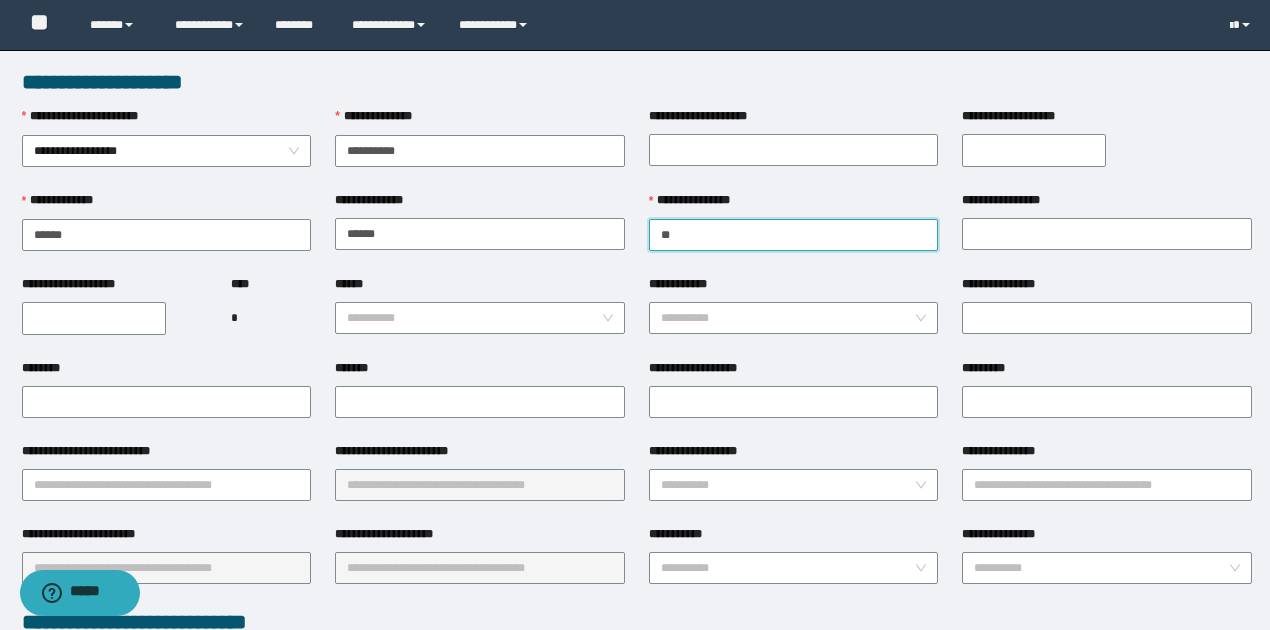 type on "*****" 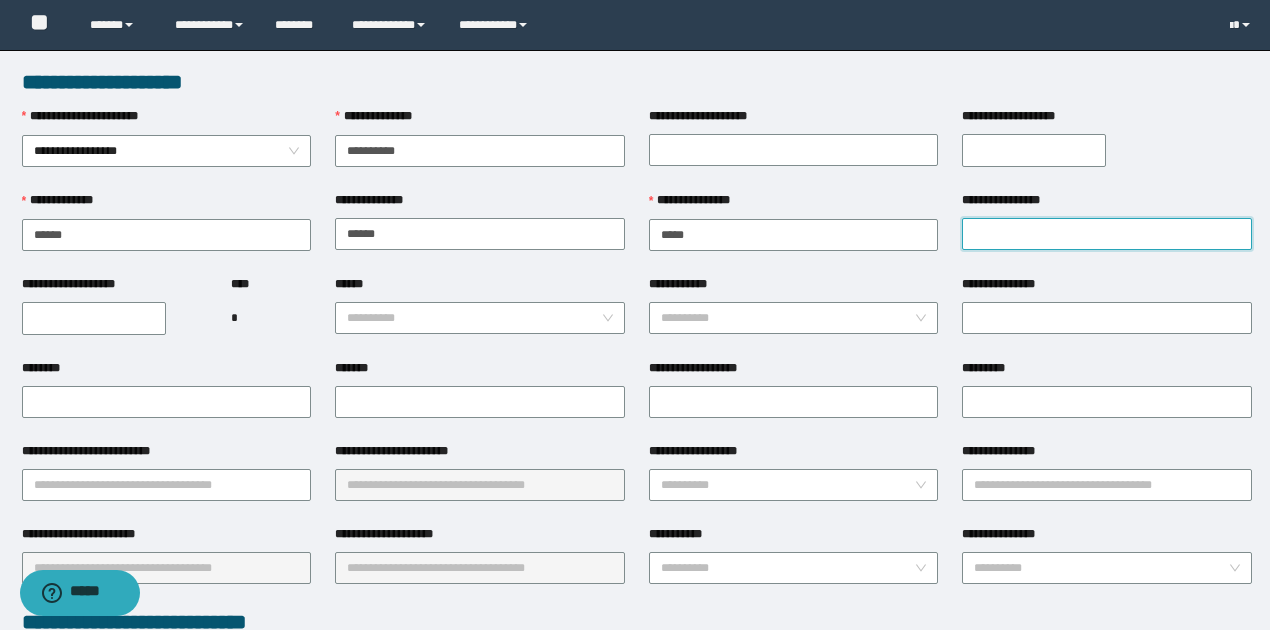click on "**********" at bounding box center [1107, 234] 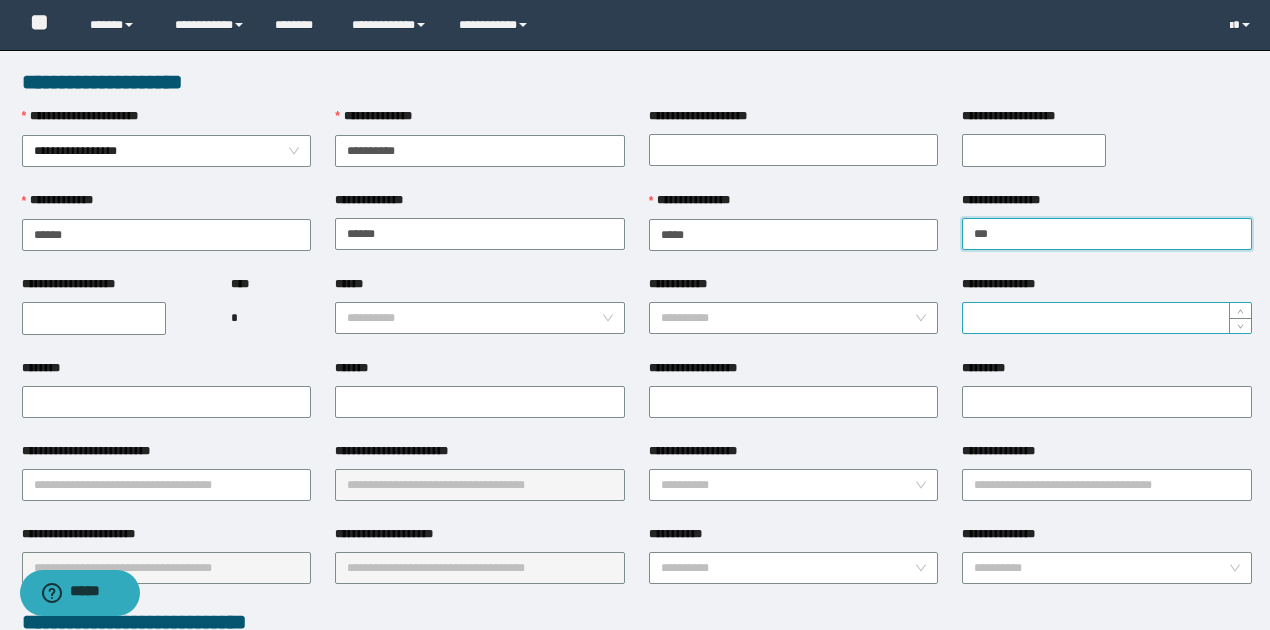 type on "*******" 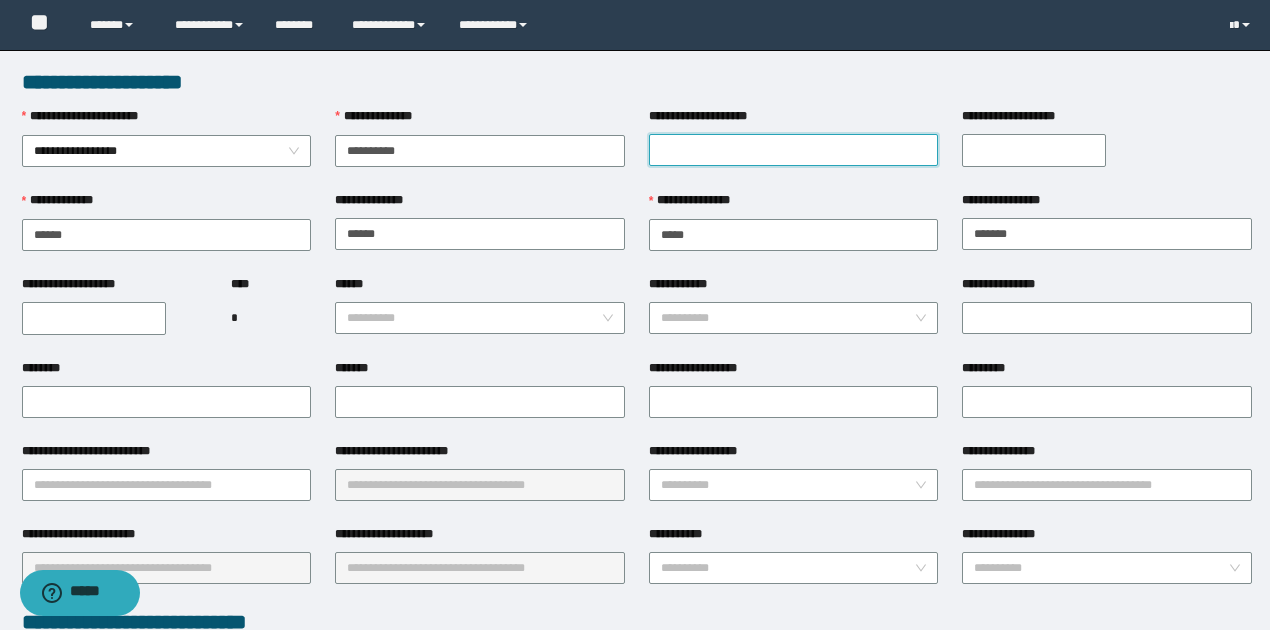 click on "**********" at bounding box center (794, 150) 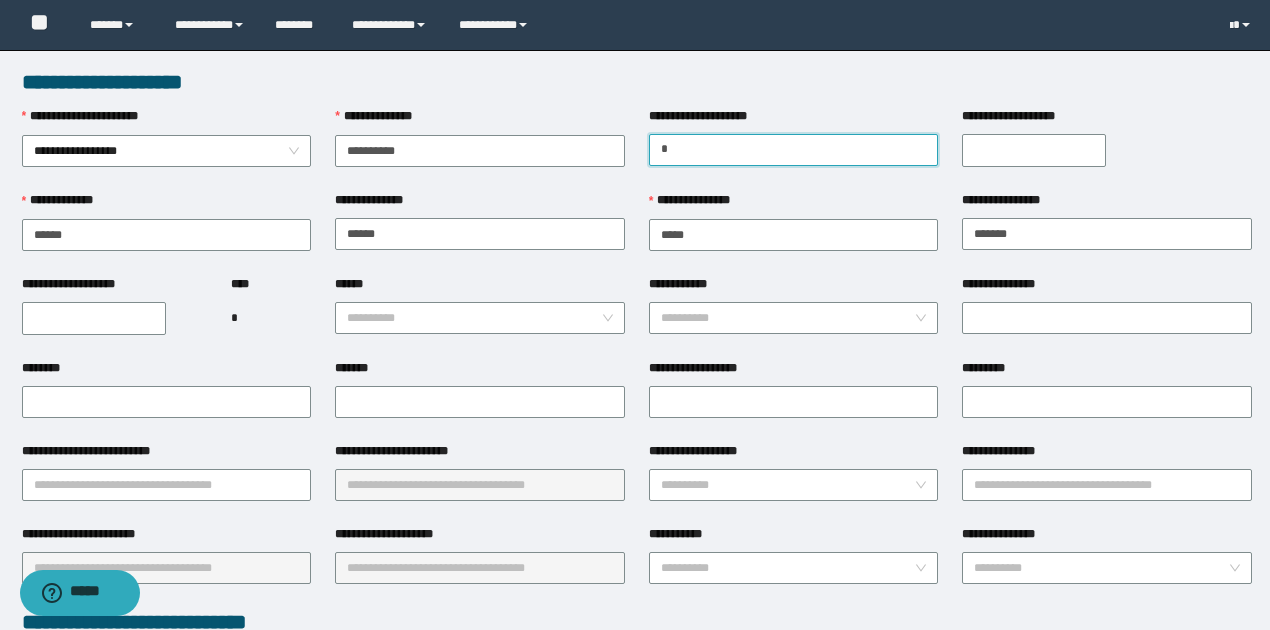 type on "*******" 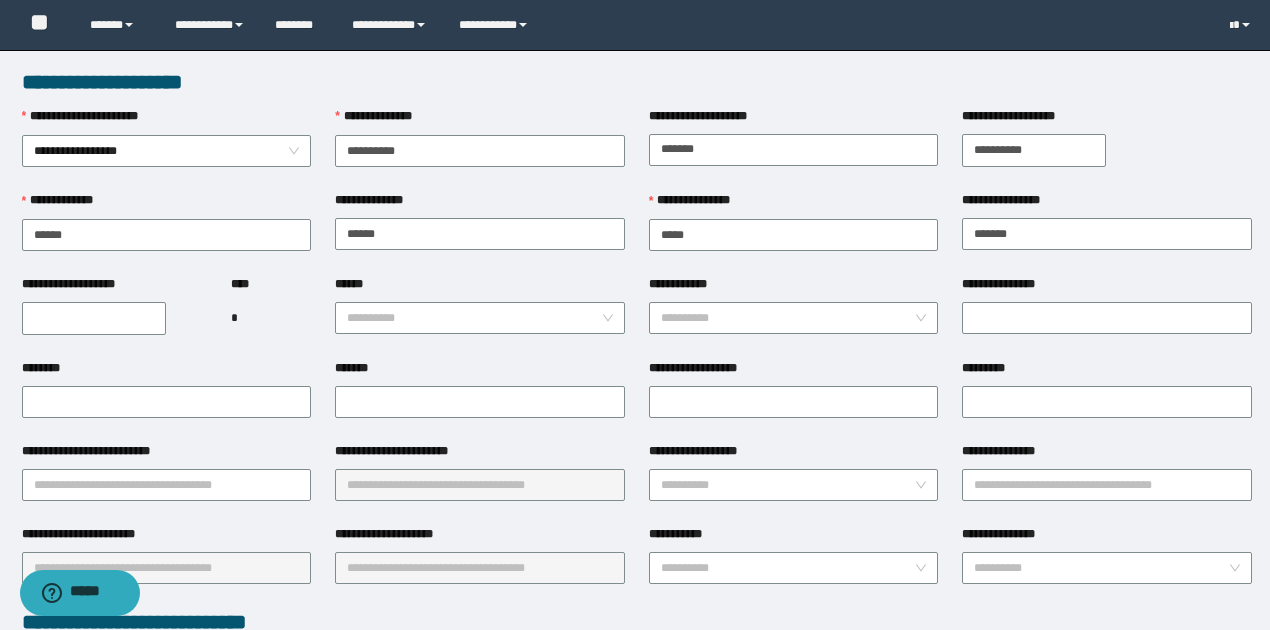 click on "**********" at bounding box center (1034, 150) 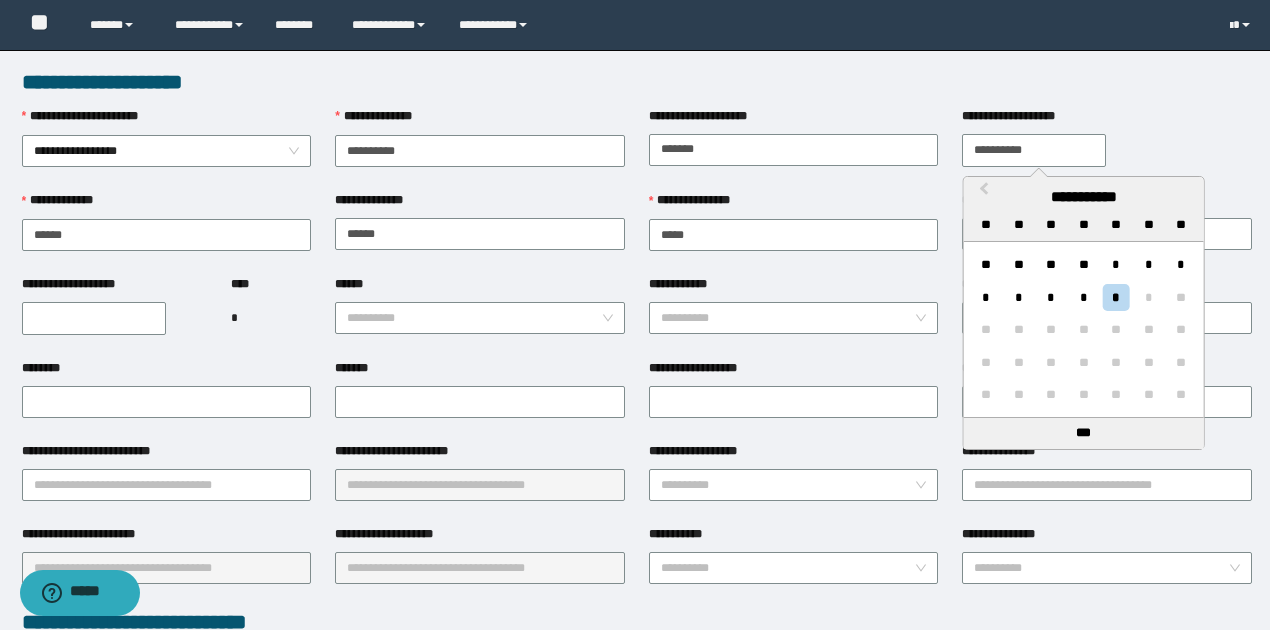 click on "**********" at bounding box center [1034, 150] 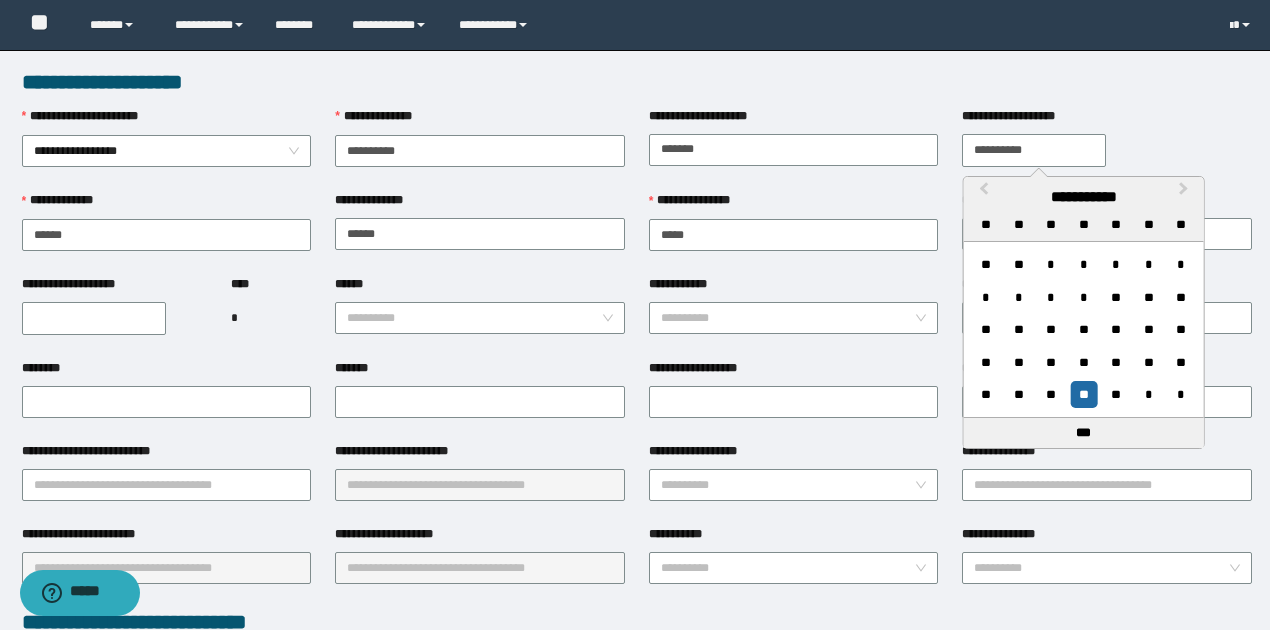 type on "**********" 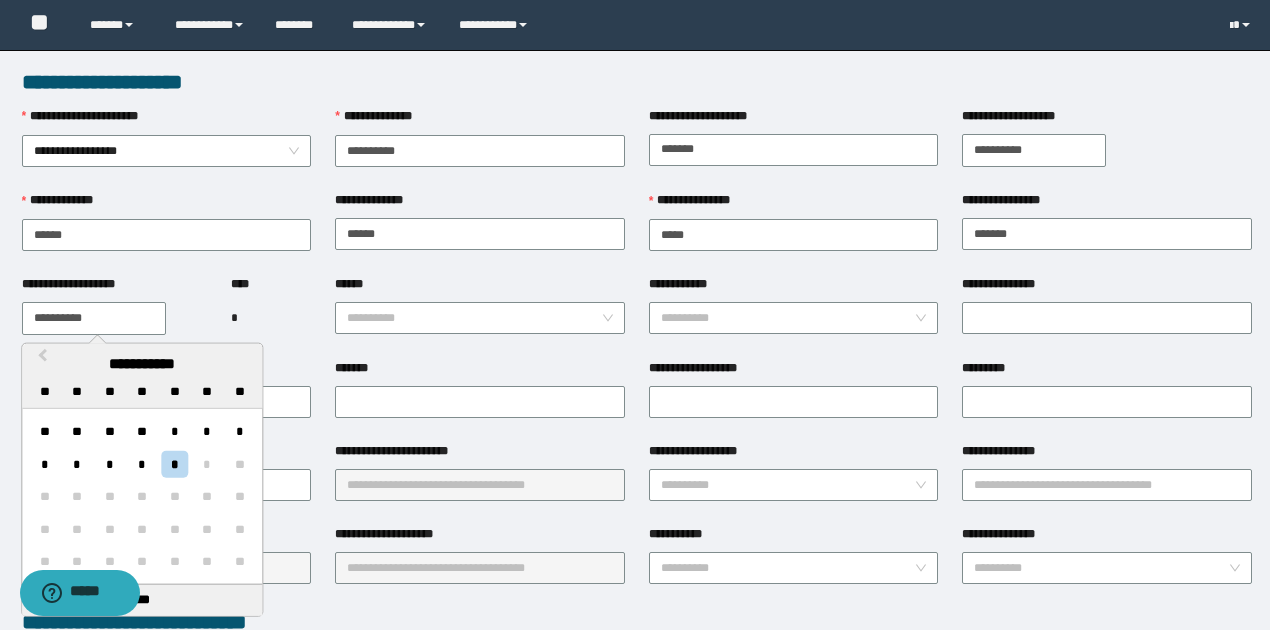 click on "**********" at bounding box center (94, 318) 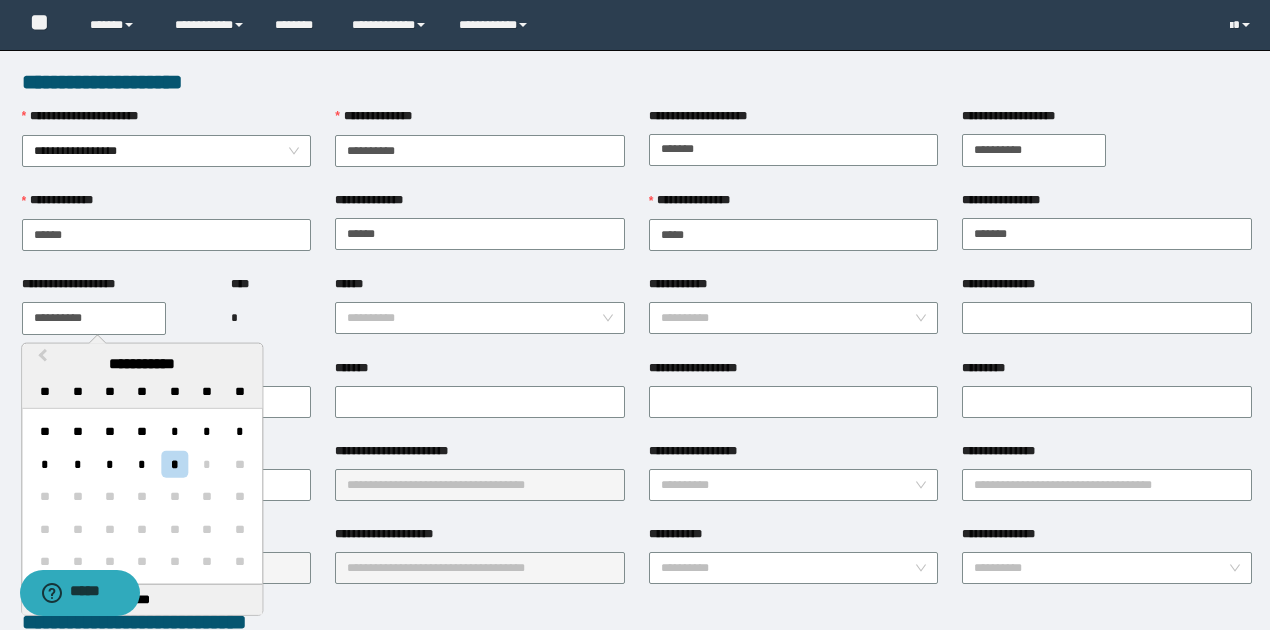 click on "**********" at bounding box center (94, 318) 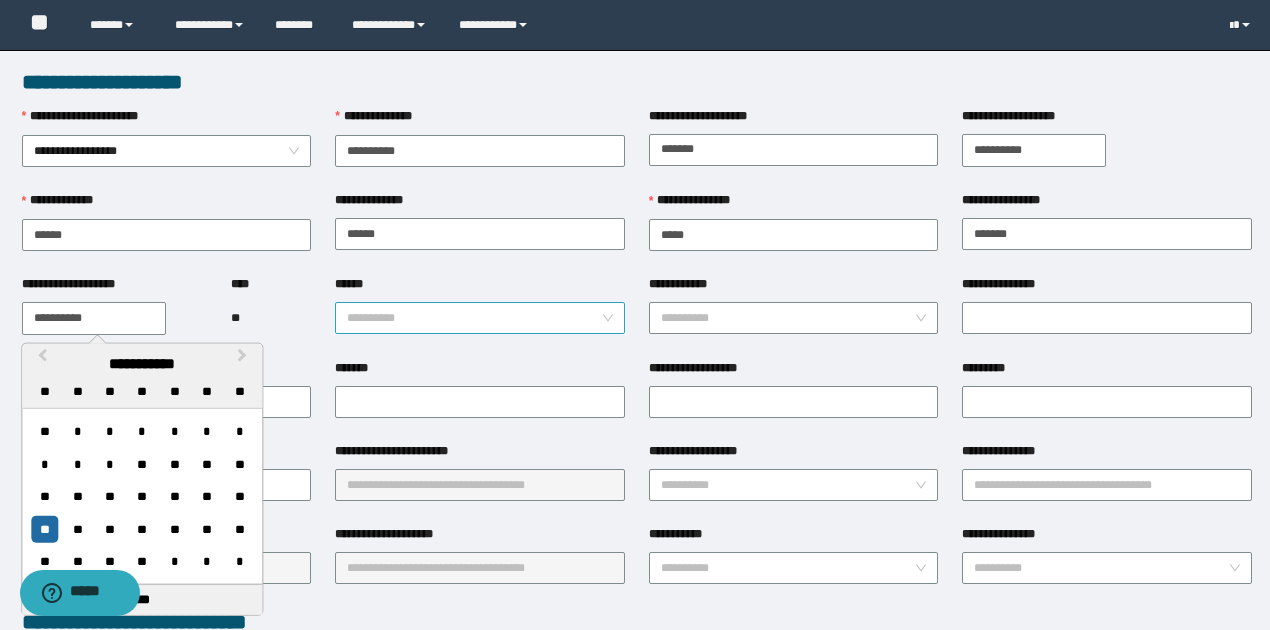 type on "**********" 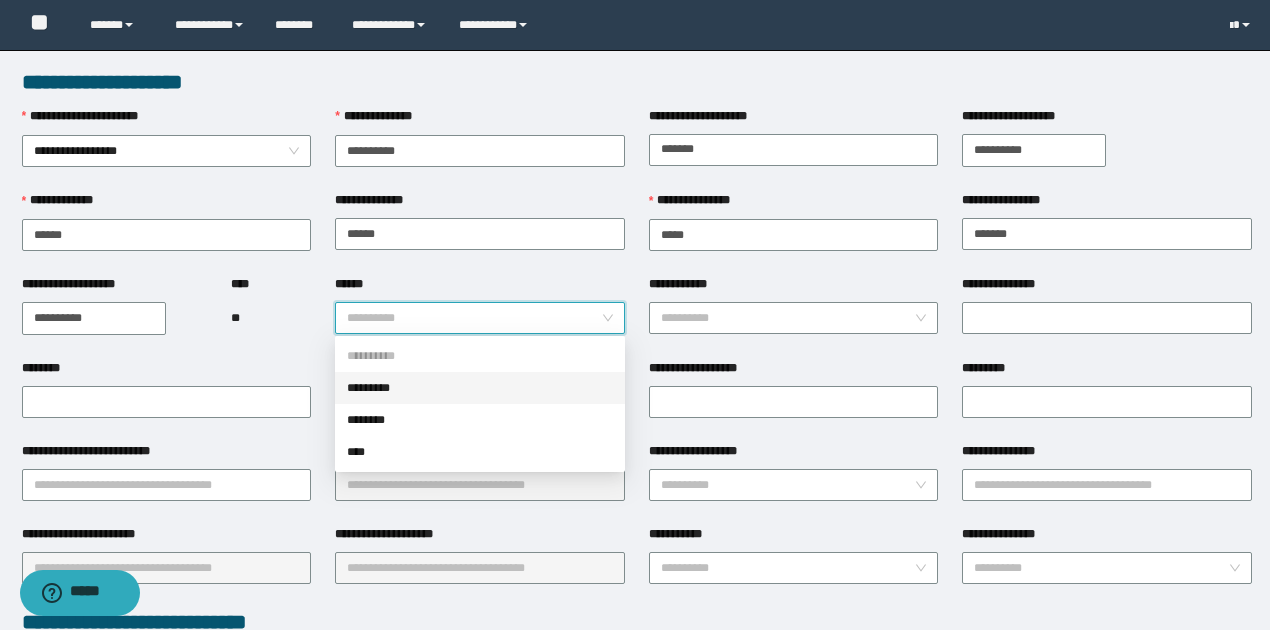 click on "******" at bounding box center [474, 318] 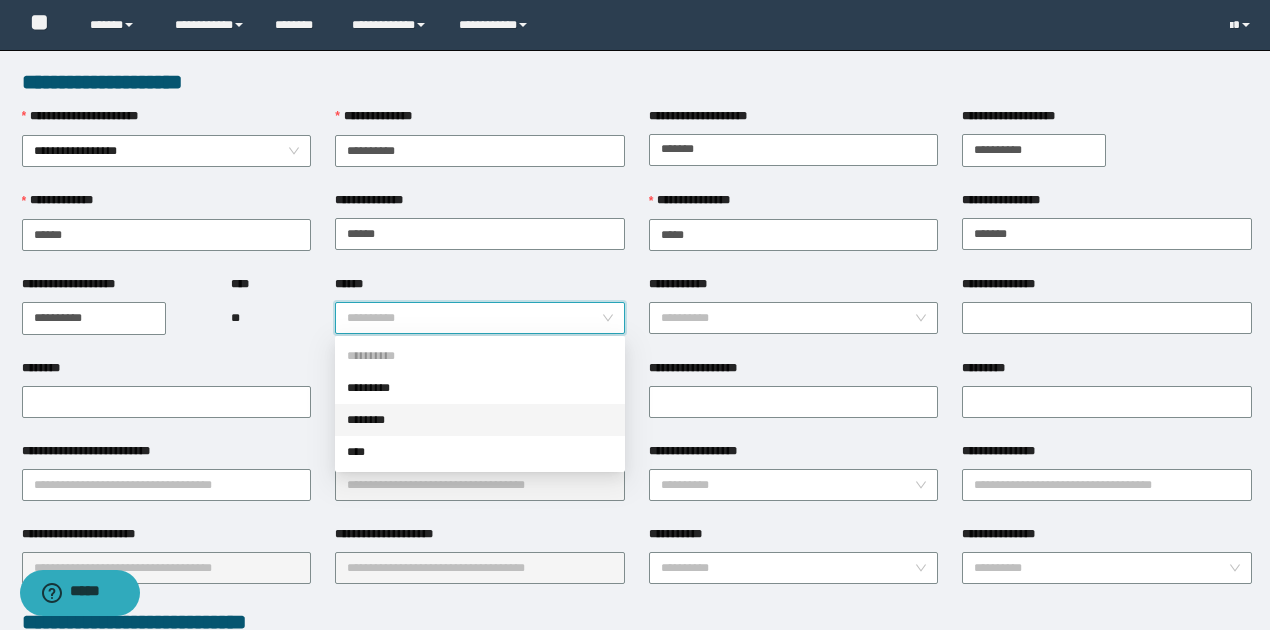 click on "********" at bounding box center [480, 420] 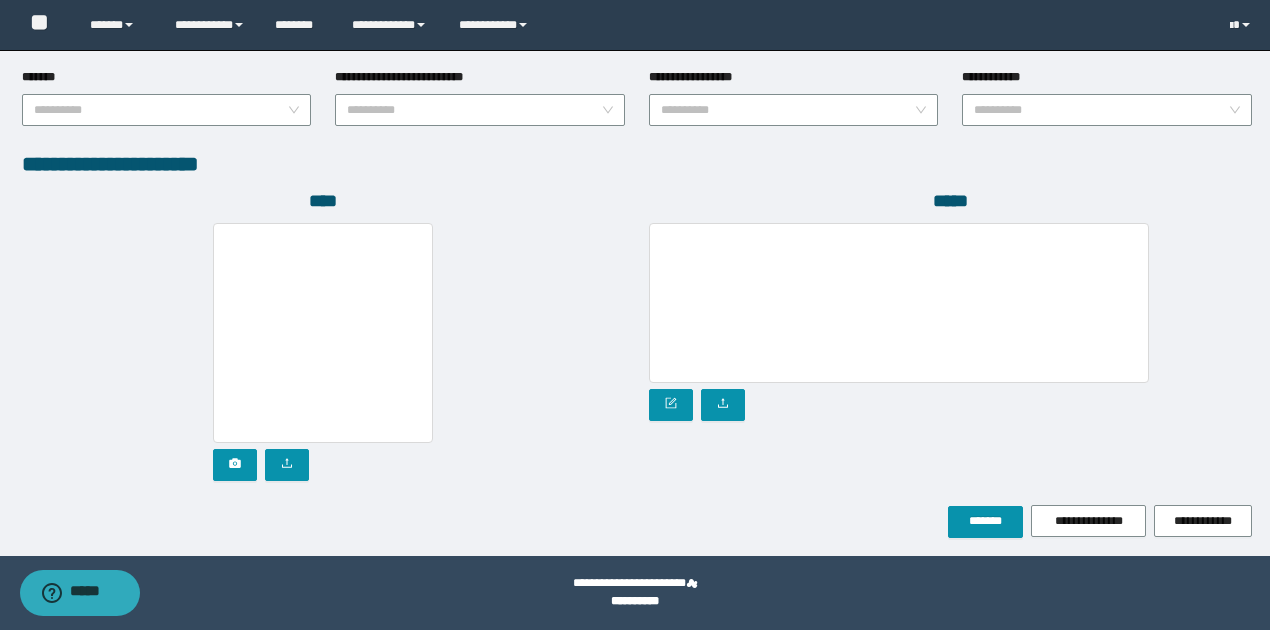 scroll, scrollTop: 1072, scrollLeft: 0, axis: vertical 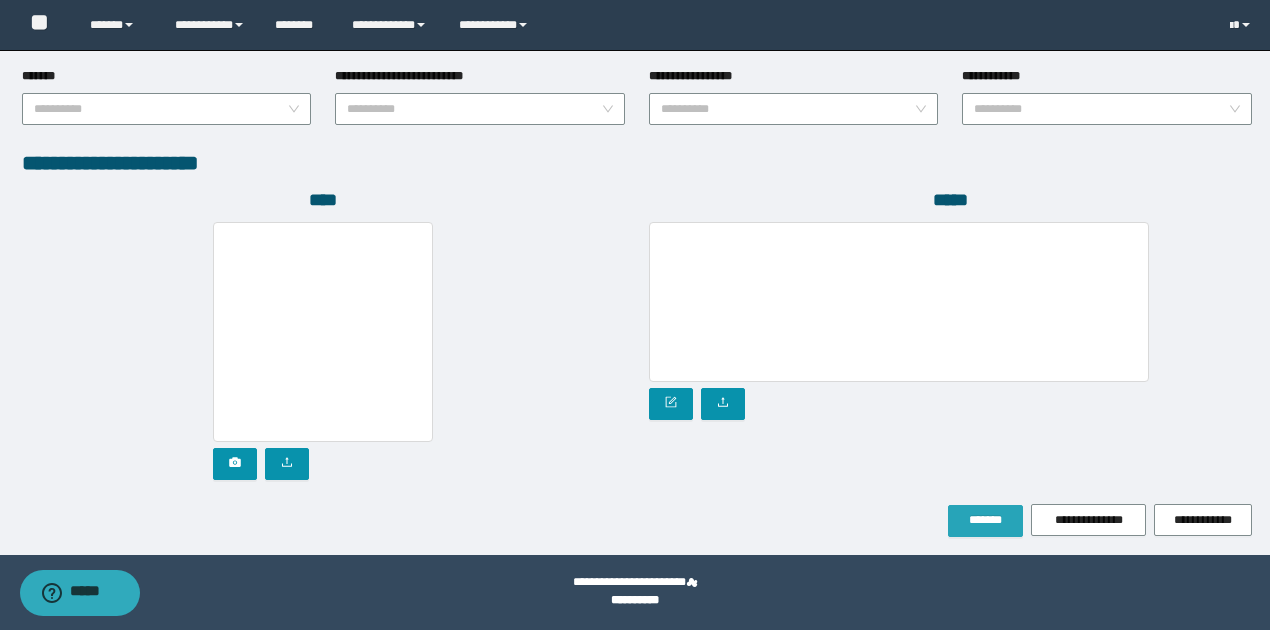 click on "*******" at bounding box center [985, 520] 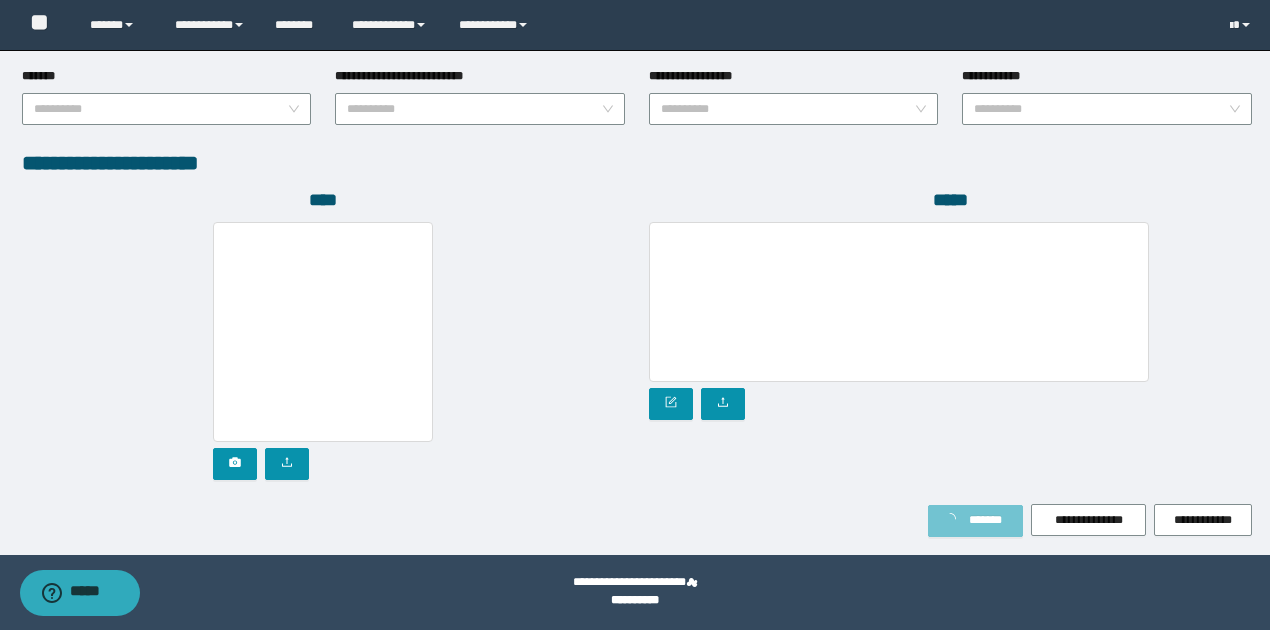 scroll, scrollTop: 1124, scrollLeft: 0, axis: vertical 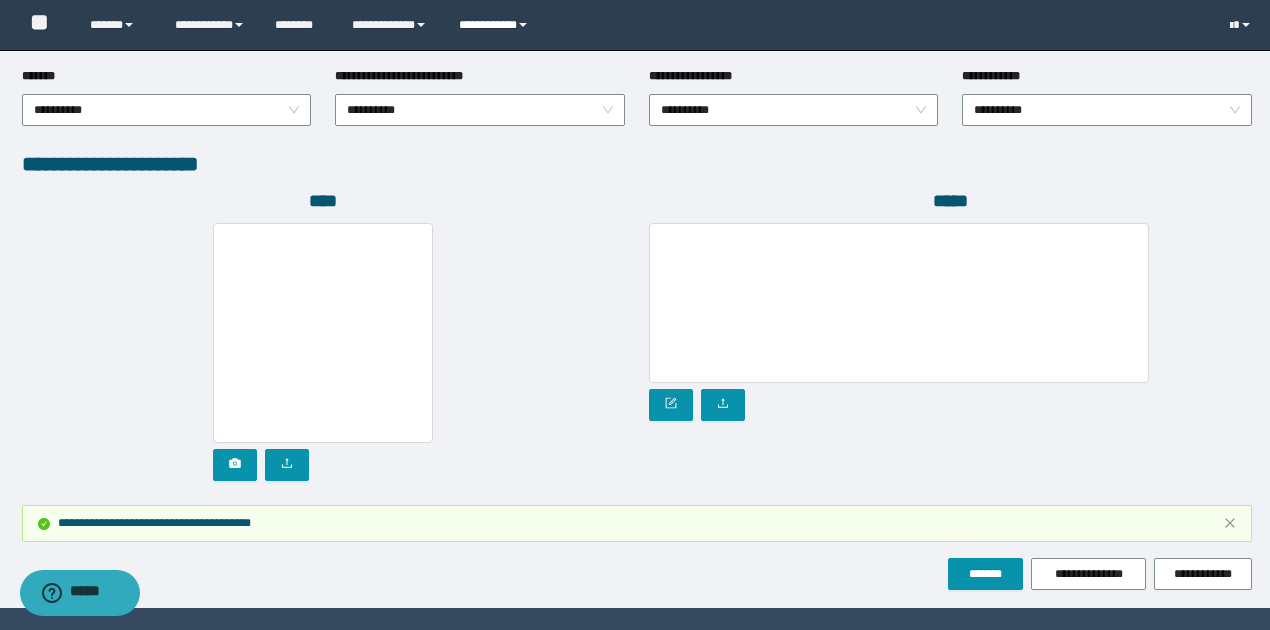 click on "**********" at bounding box center [496, 25] 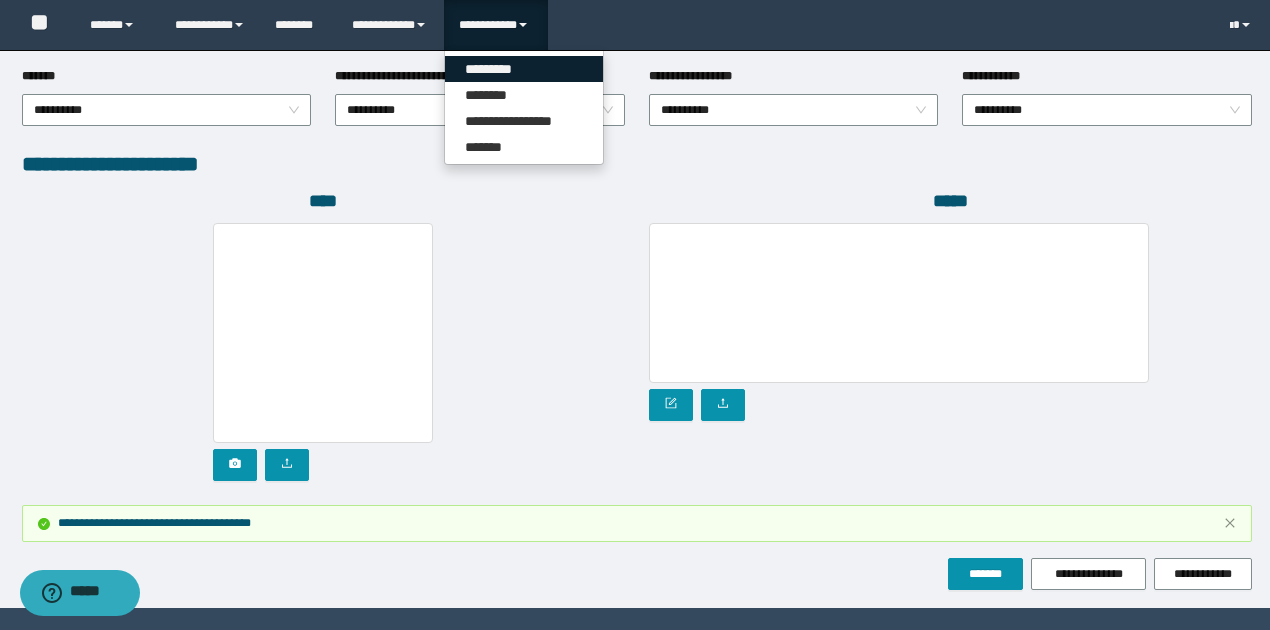 click on "*********" at bounding box center [524, 69] 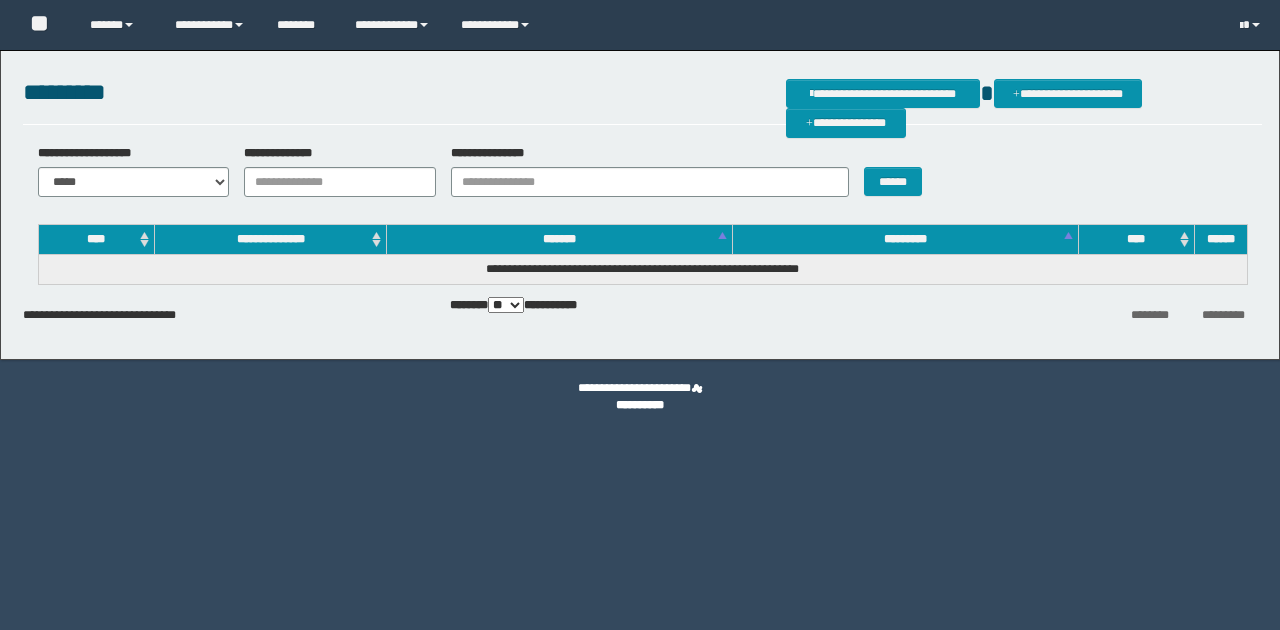 scroll, scrollTop: 0, scrollLeft: 0, axis: both 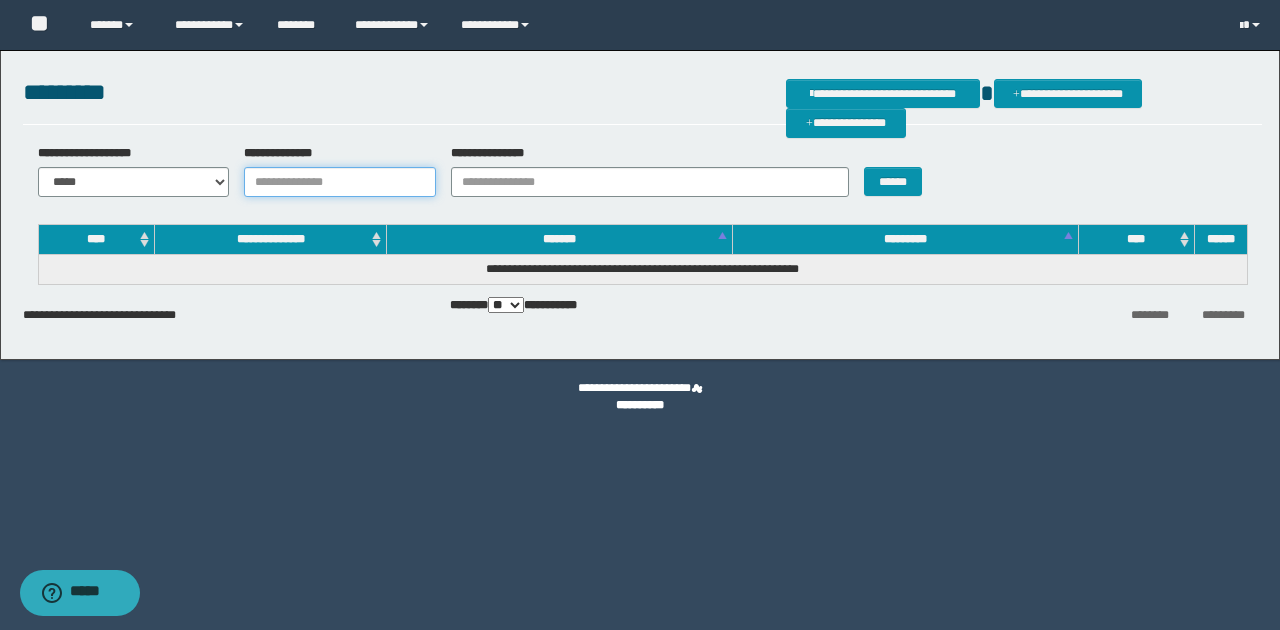click on "**********" at bounding box center [340, 182] 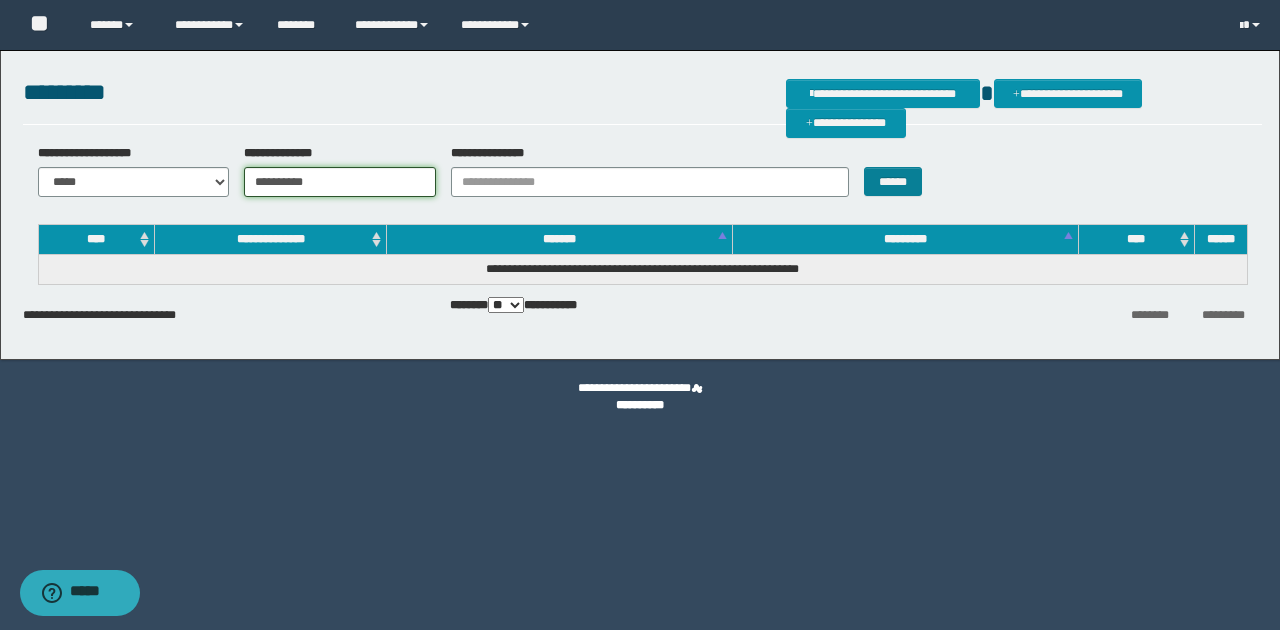type on "**********" 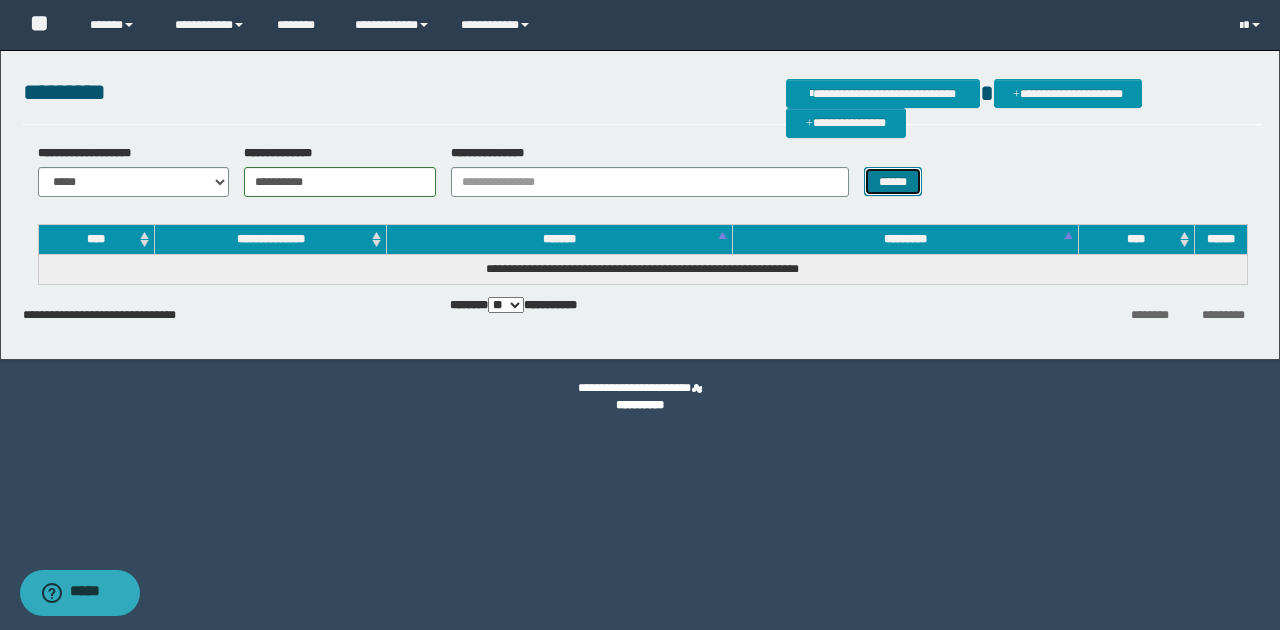 click on "******" at bounding box center (893, 181) 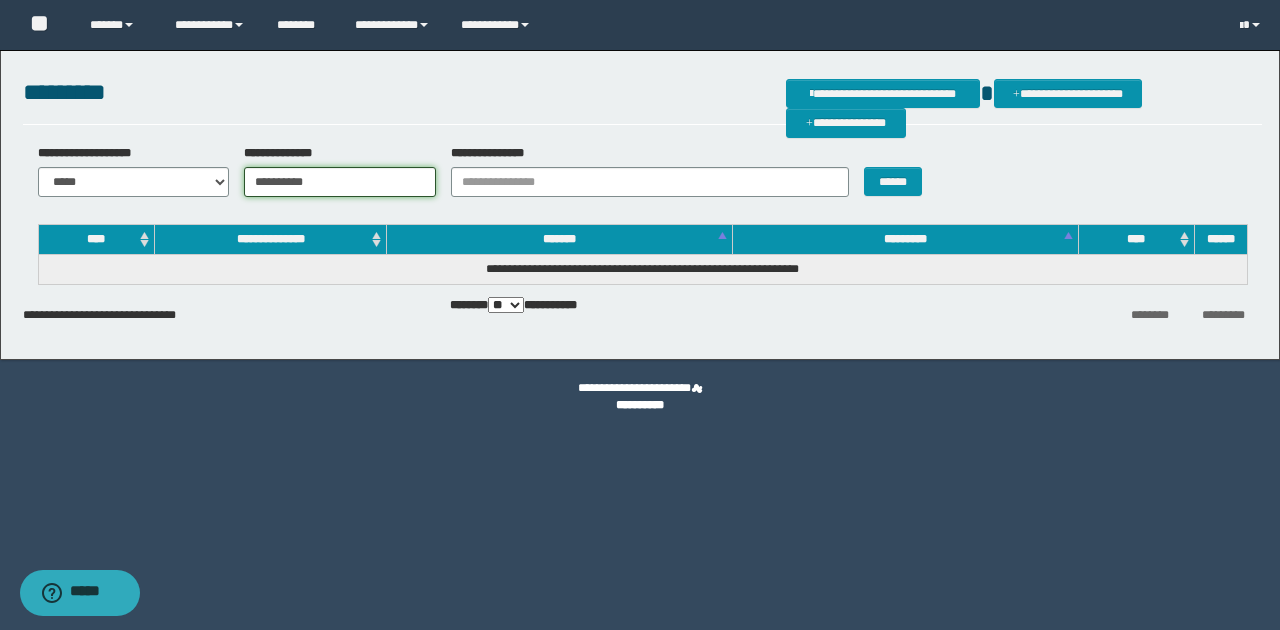 drag, startPoint x: 332, startPoint y: 180, endPoint x: 242, endPoint y: 183, distance: 90.04999 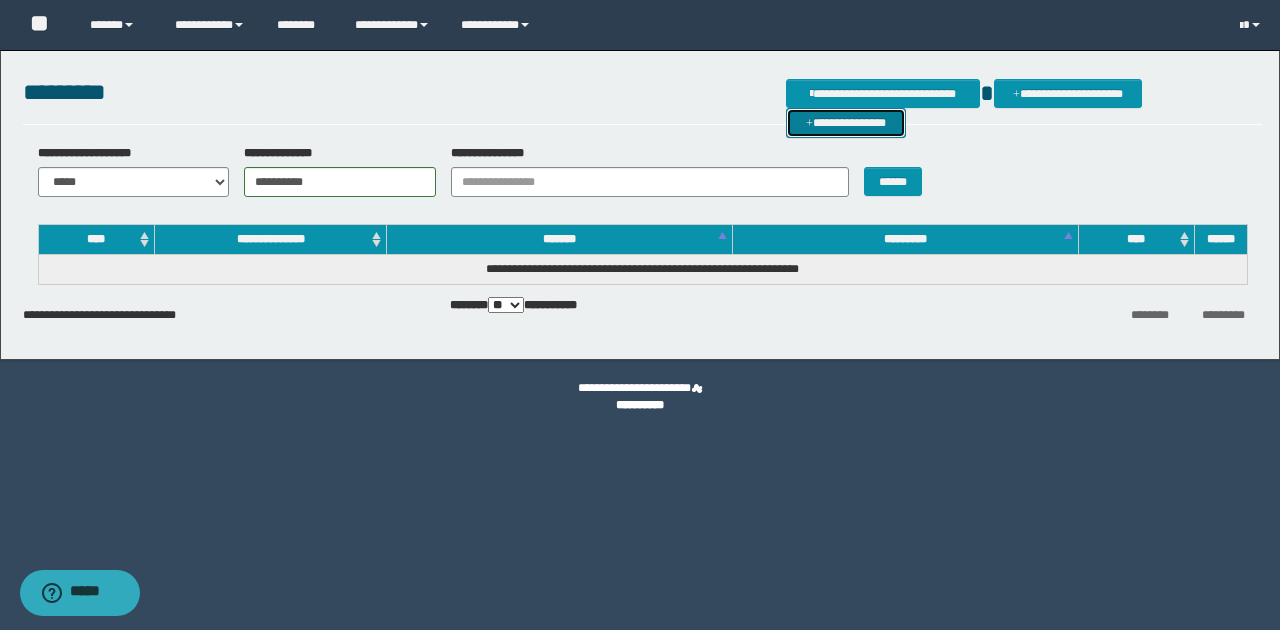 click on "**********" at bounding box center (846, 122) 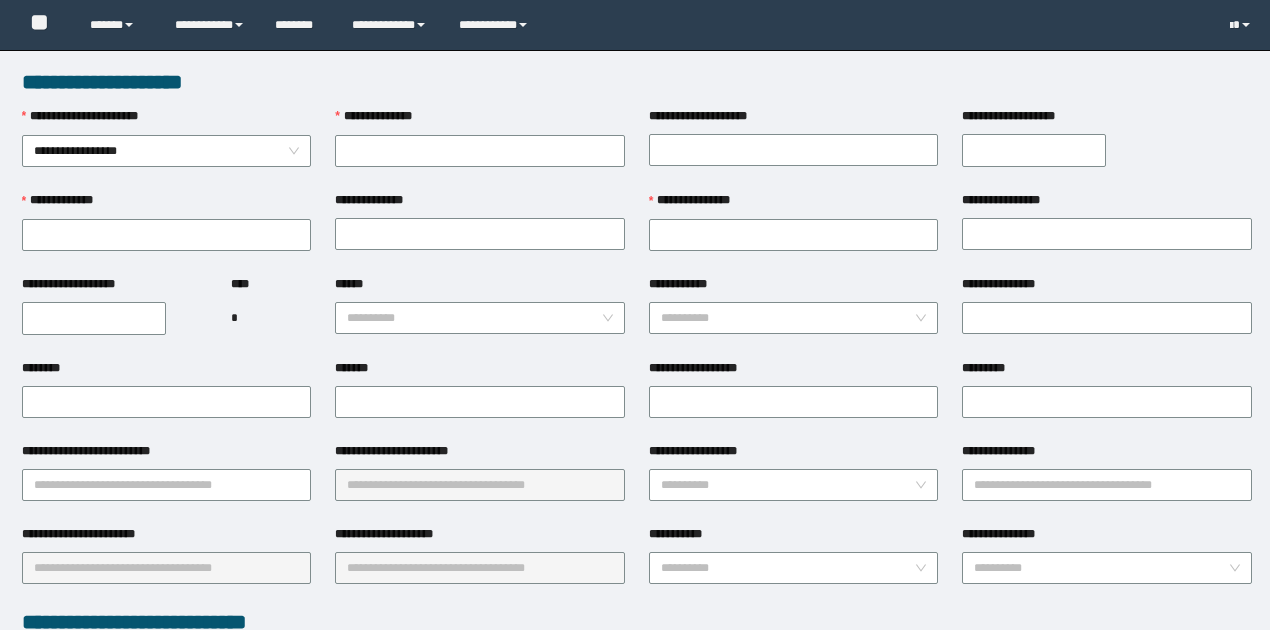scroll, scrollTop: 0, scrollLeft: 0, axis: both 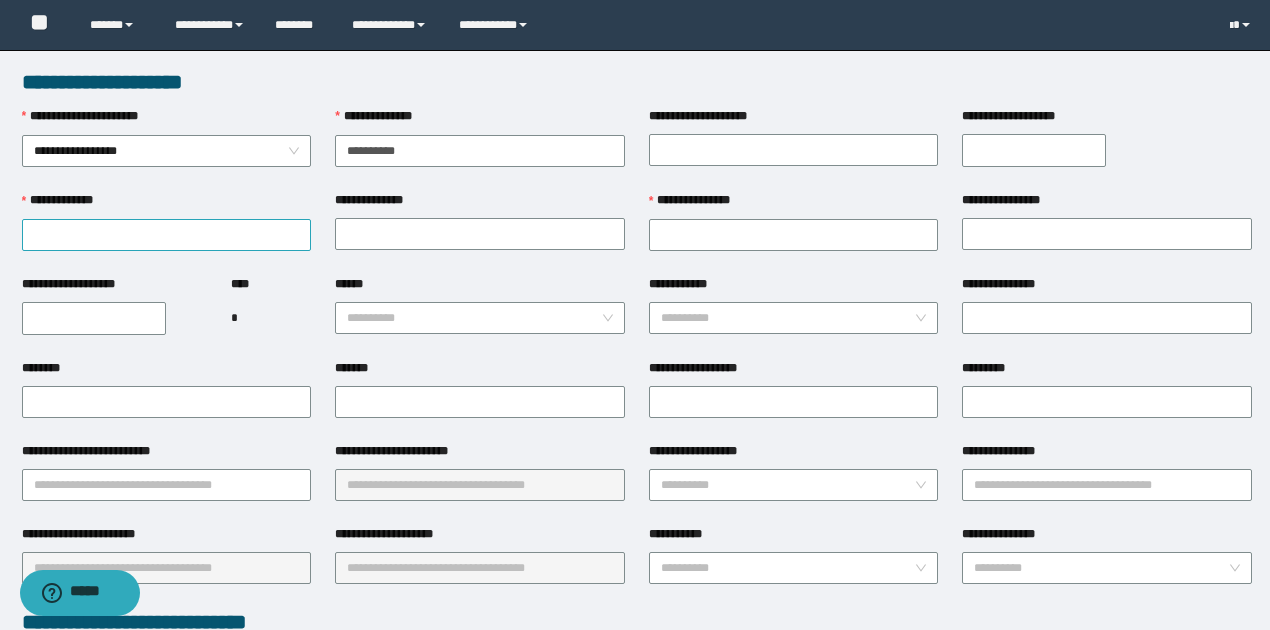 type on "**********" 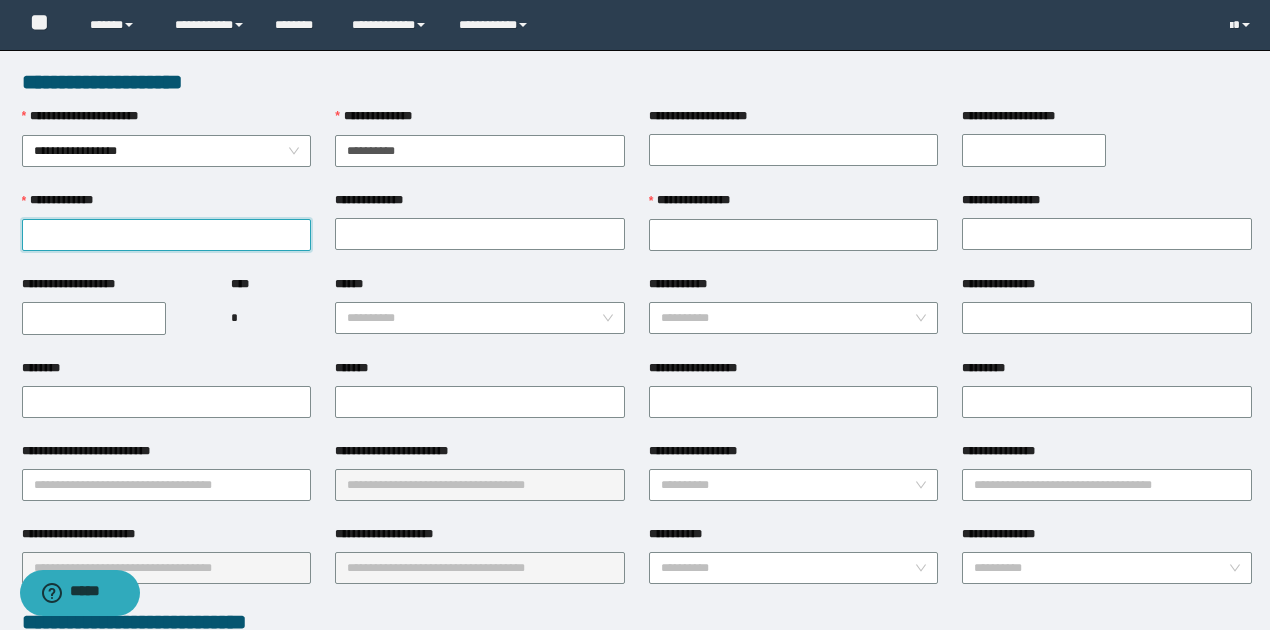 click on "**********" at bounding box center (167, 235) 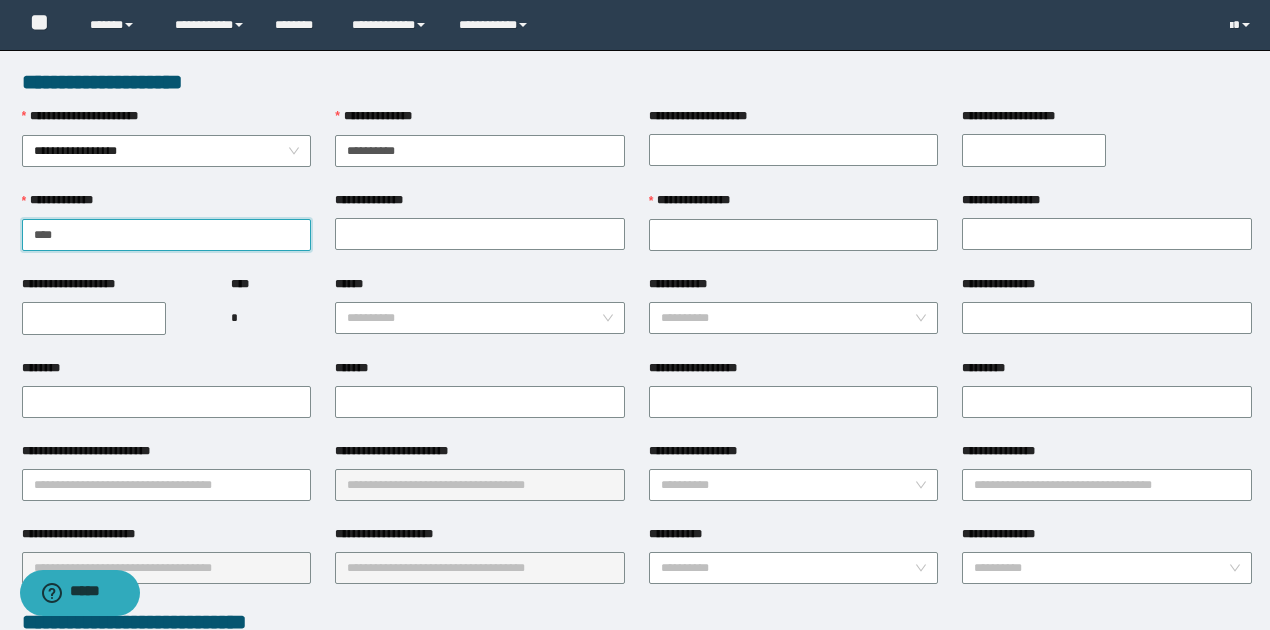 type on "********" 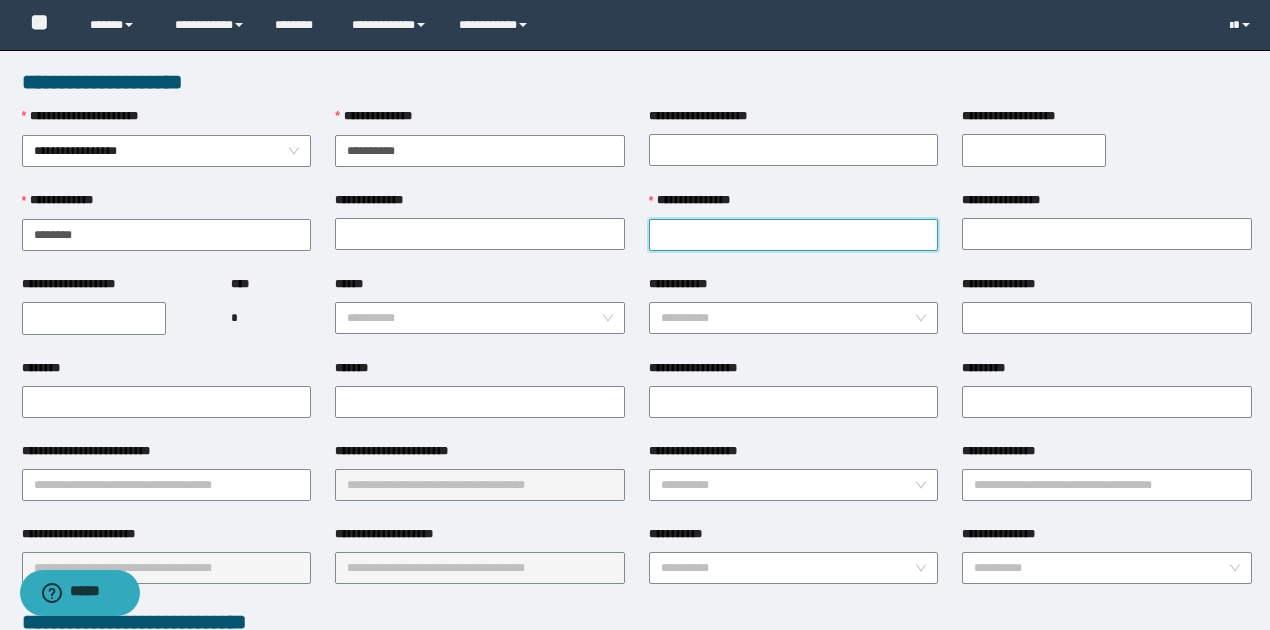 click on "**********" at bounding box center (794, 235) 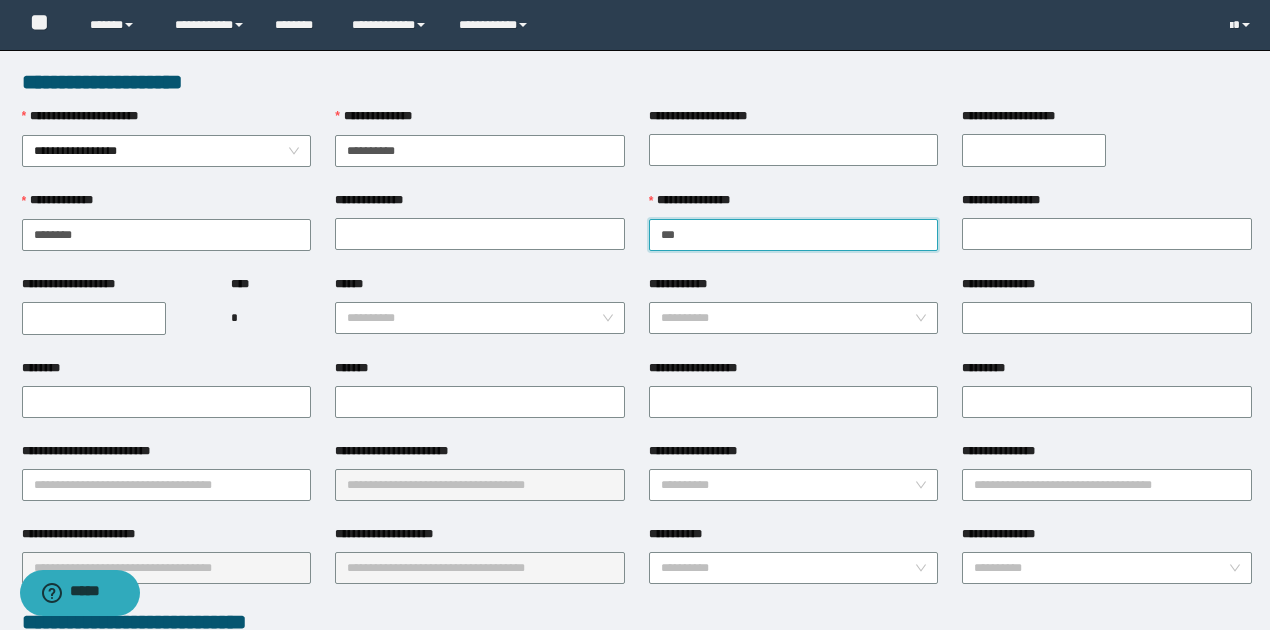 type on "*****" 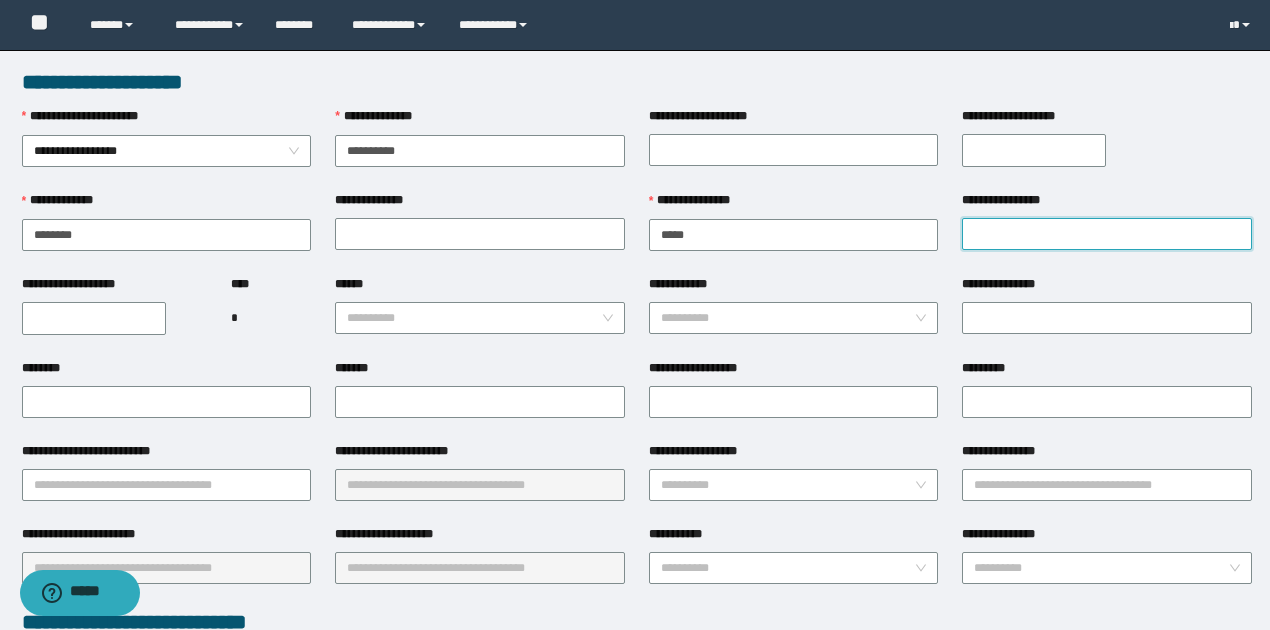 click on "**********" at bounding box center [1107, 234] 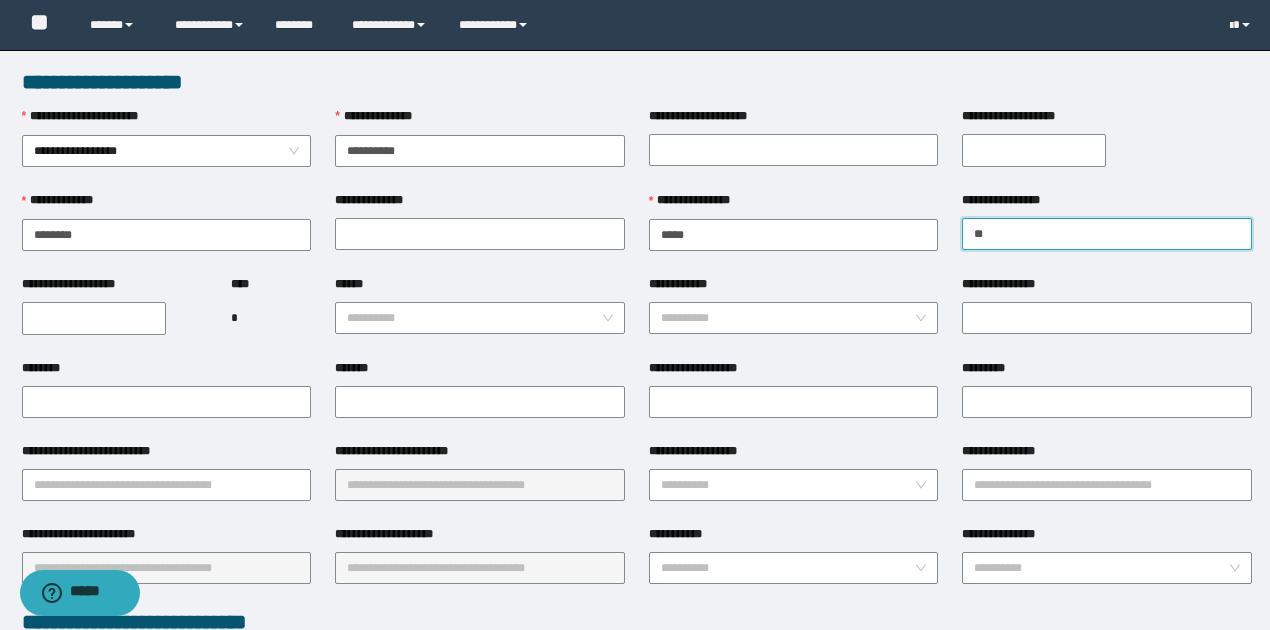 type on "*****" 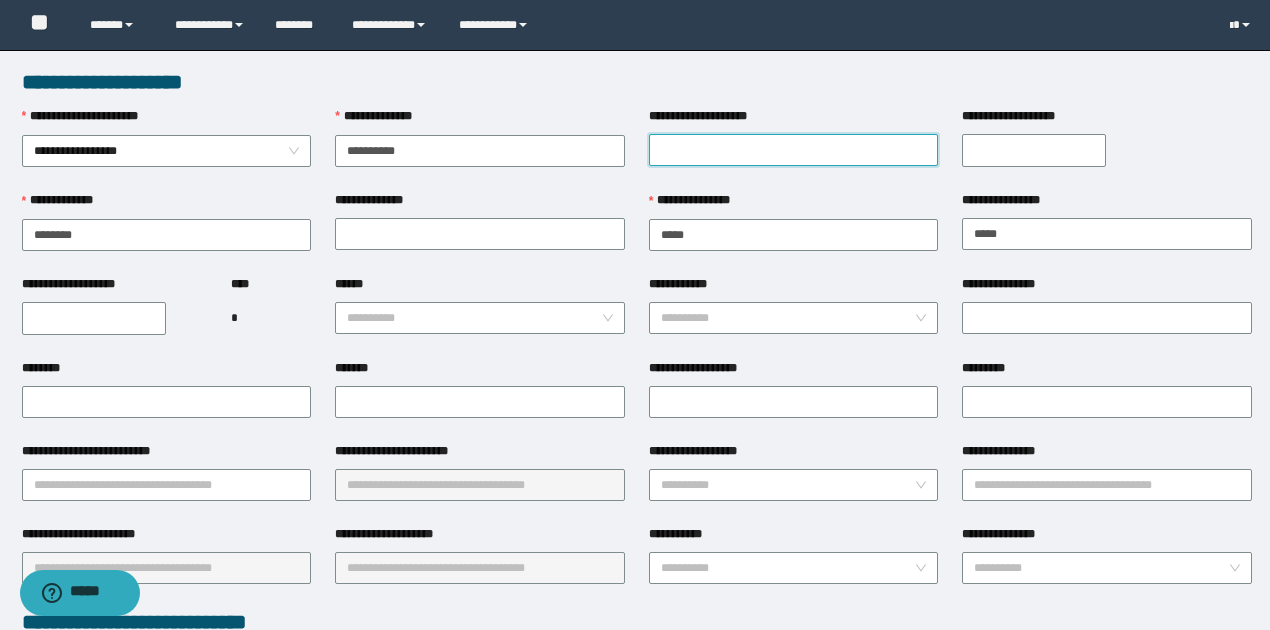 click on "**********" at bounding box center (794, 150) 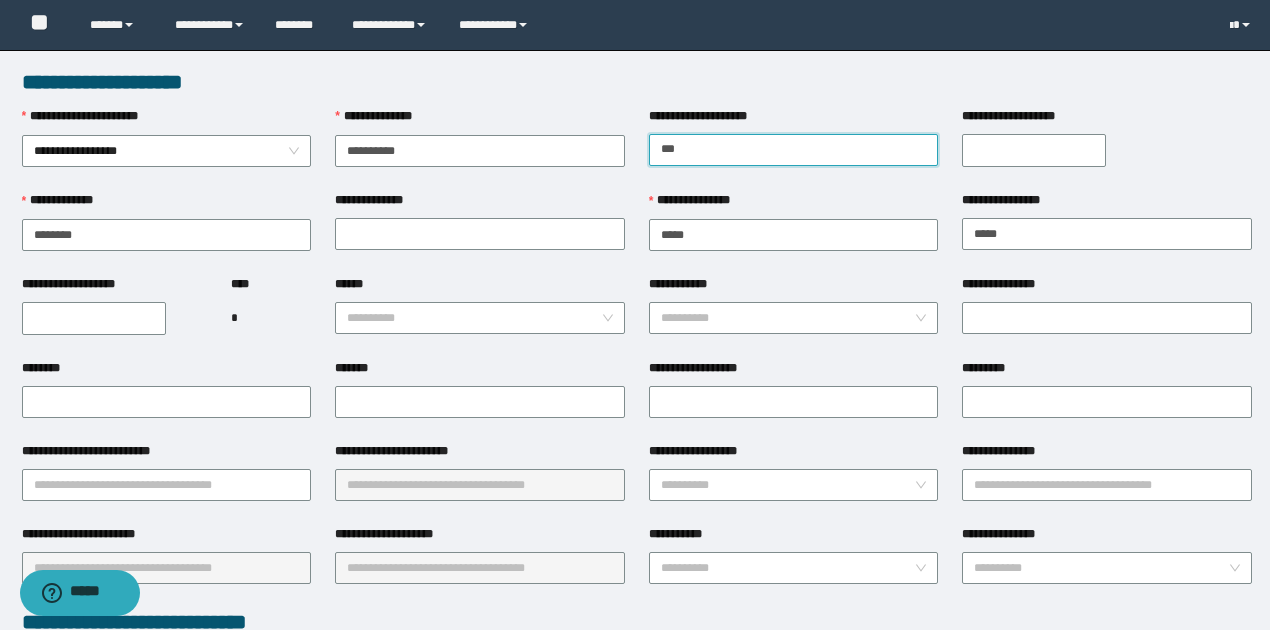type on "**********" 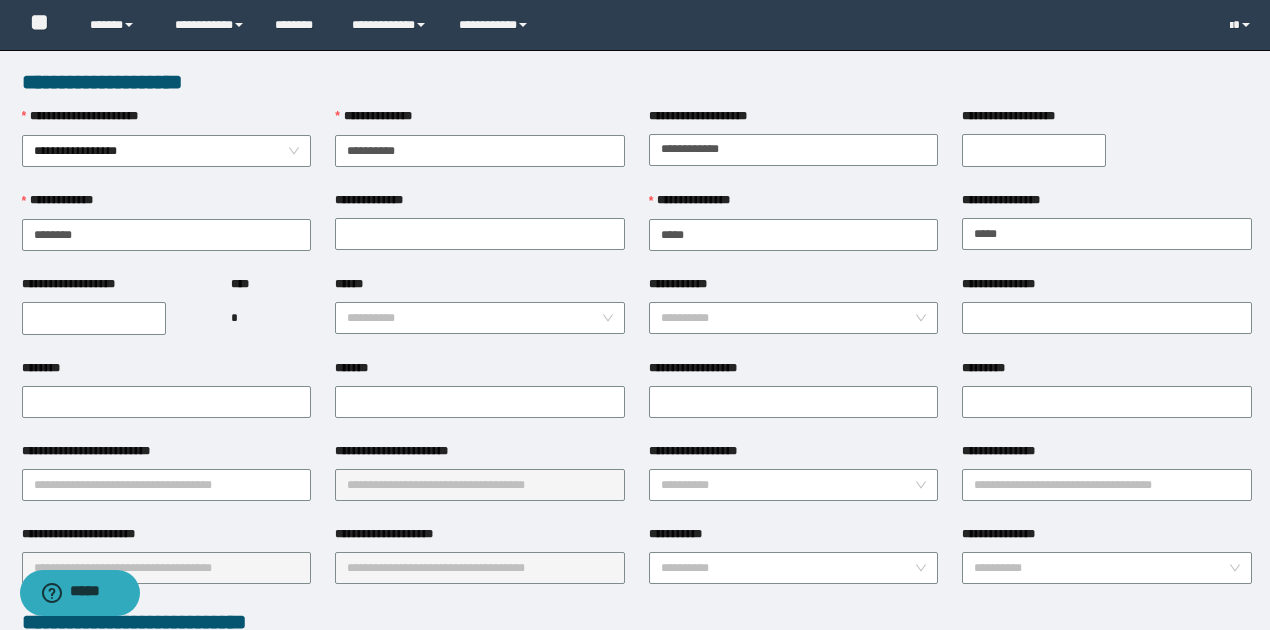 click on "**********" at bounding box center [1034, 150] 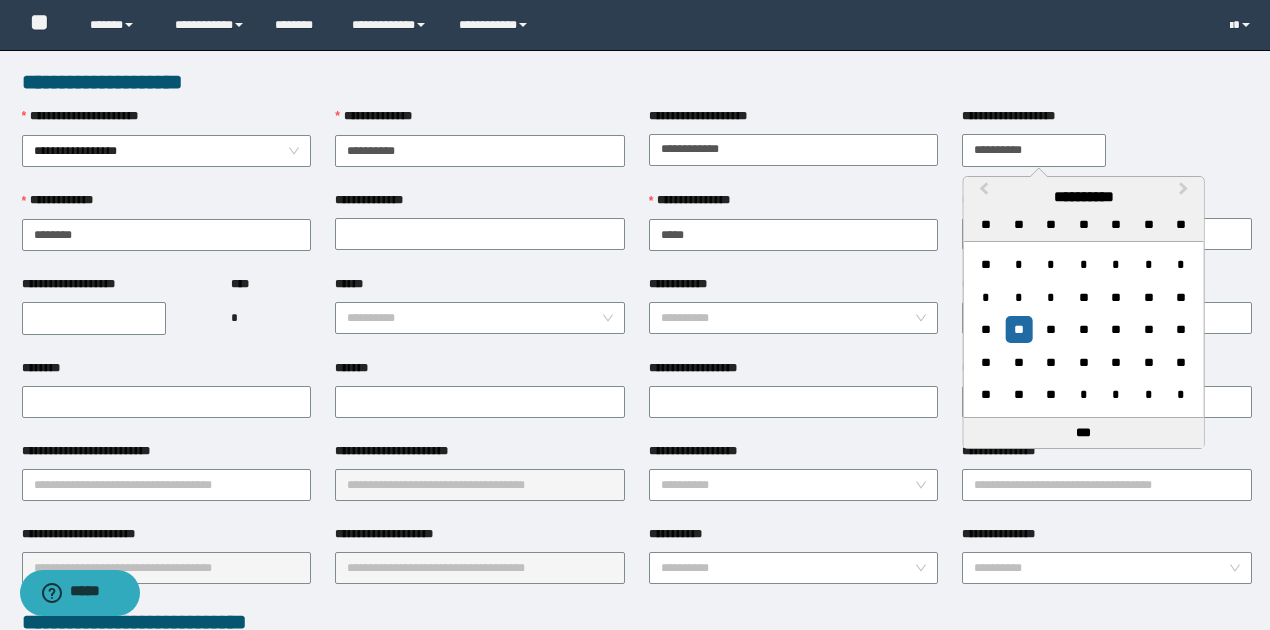 type on "**********" 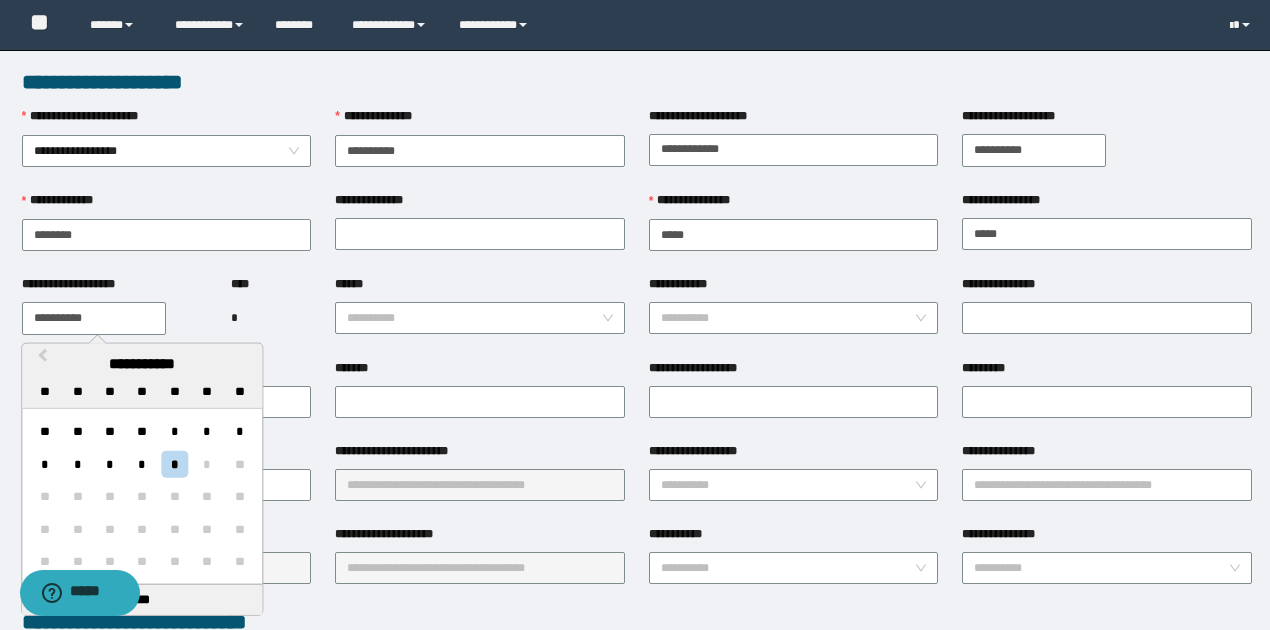click on "**********" at bounding box center (94, 318) 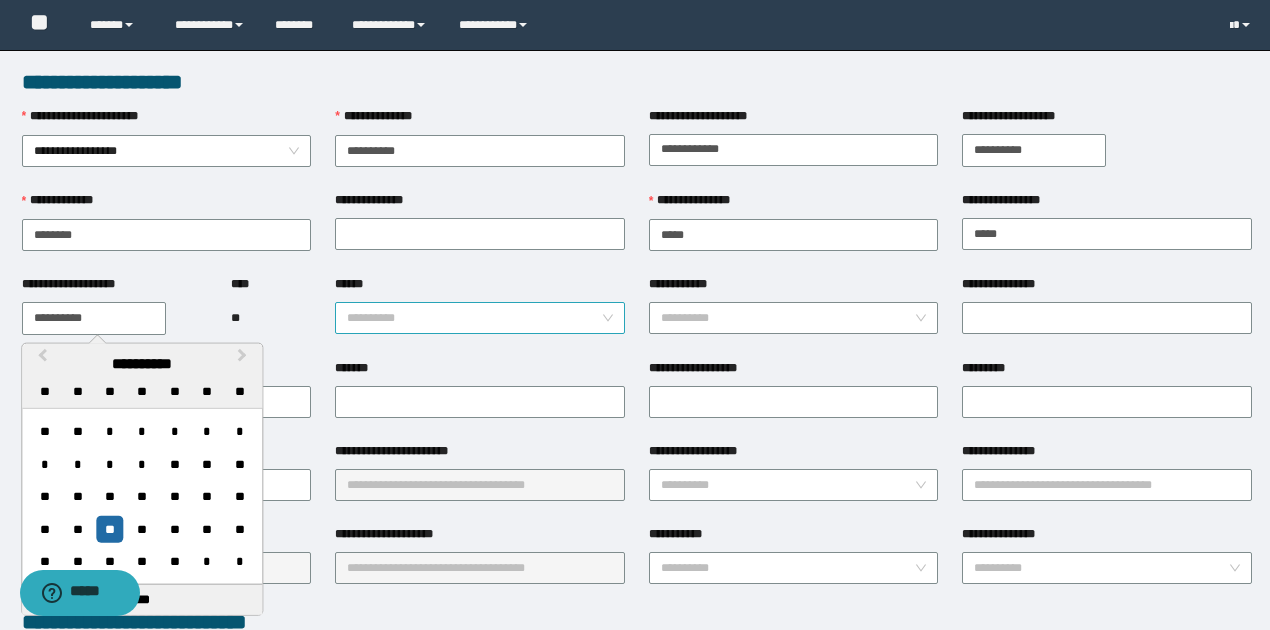 type on "**********" 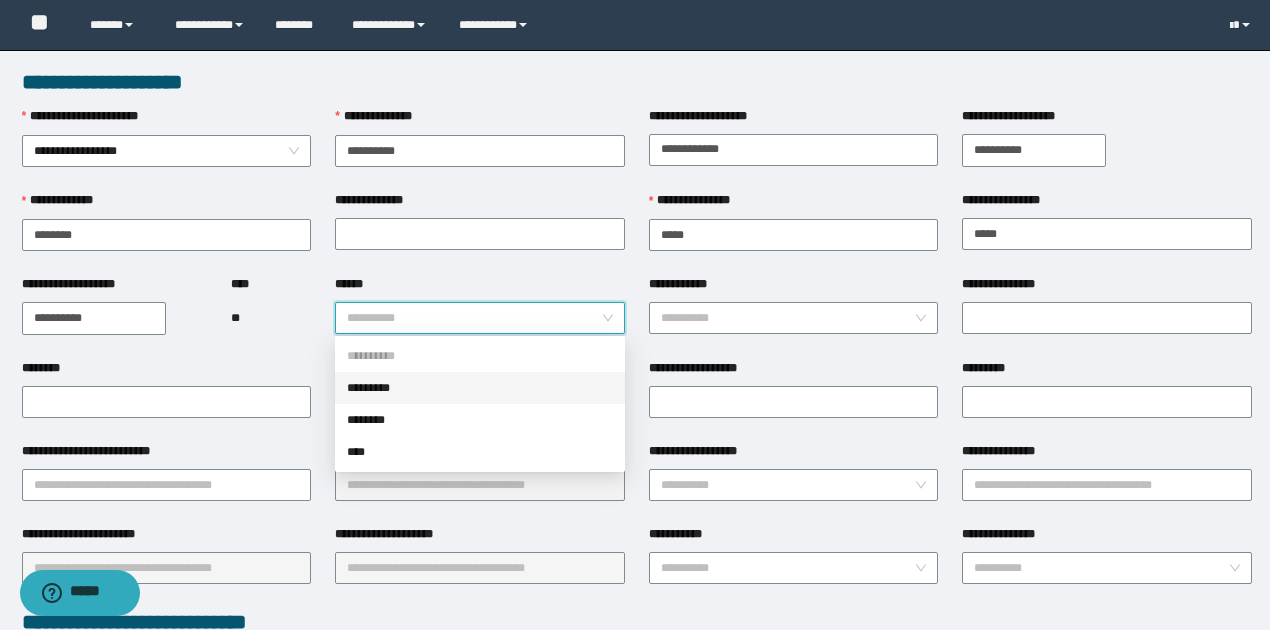 click on "*********" at bounding box center (480, 388) 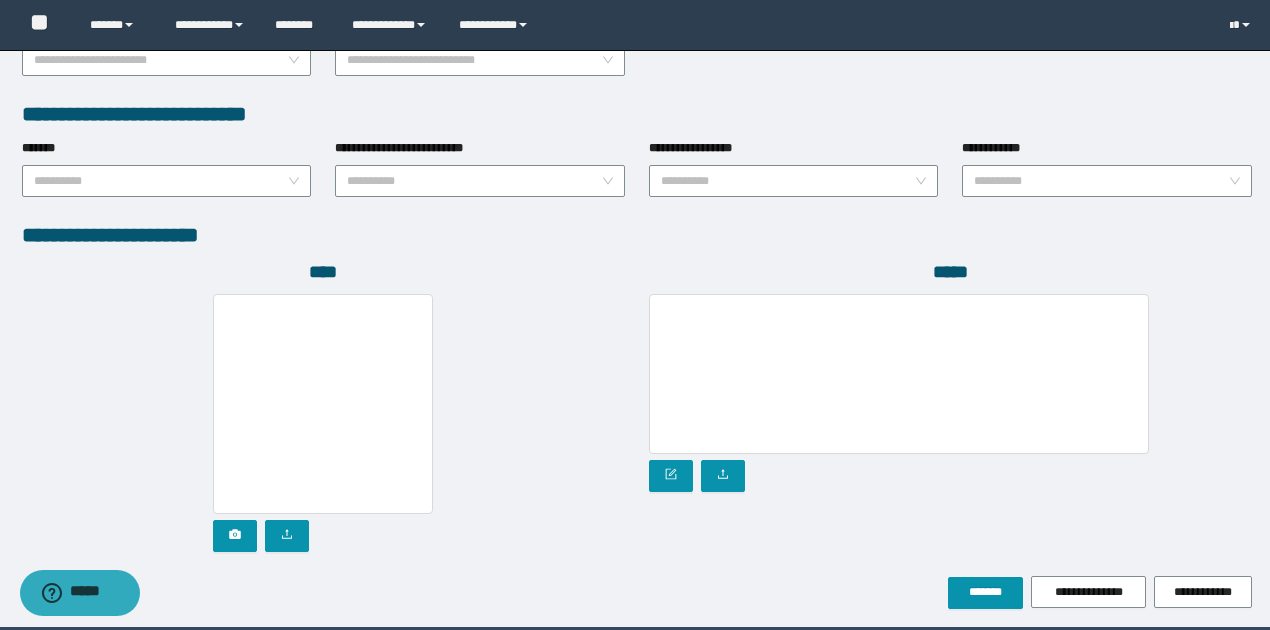 scroll, scrollTop: 1072, scrollLeft: 0, axis: vertical 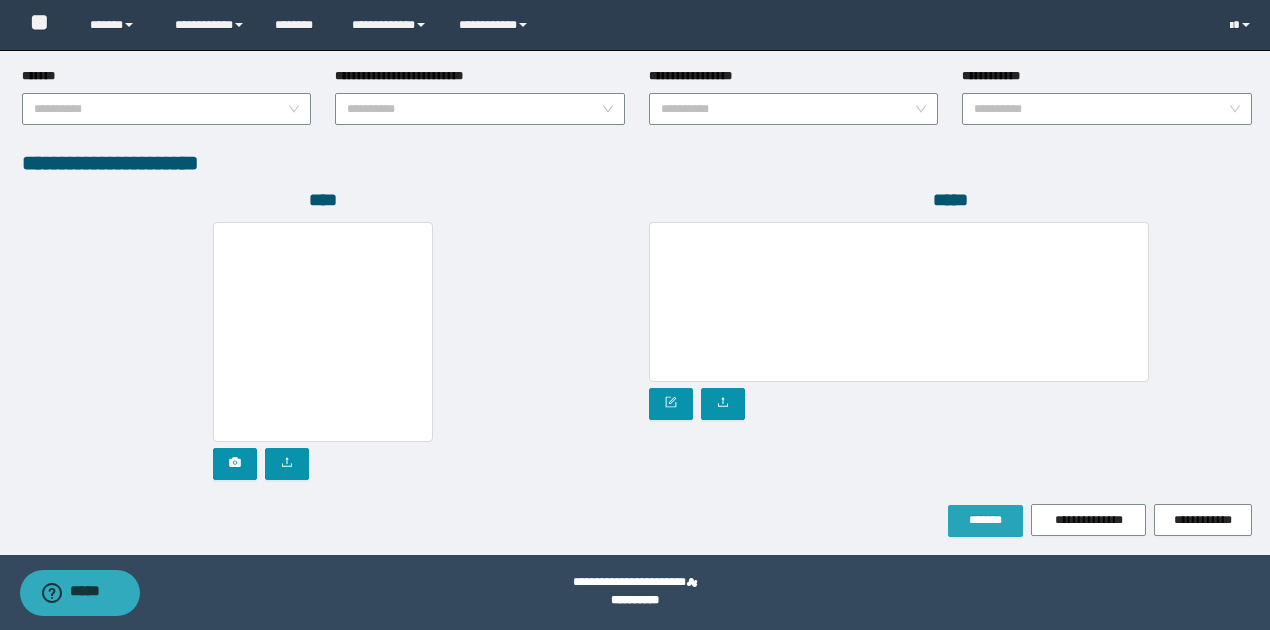 click on "*******" at bounding box center (985, 520) 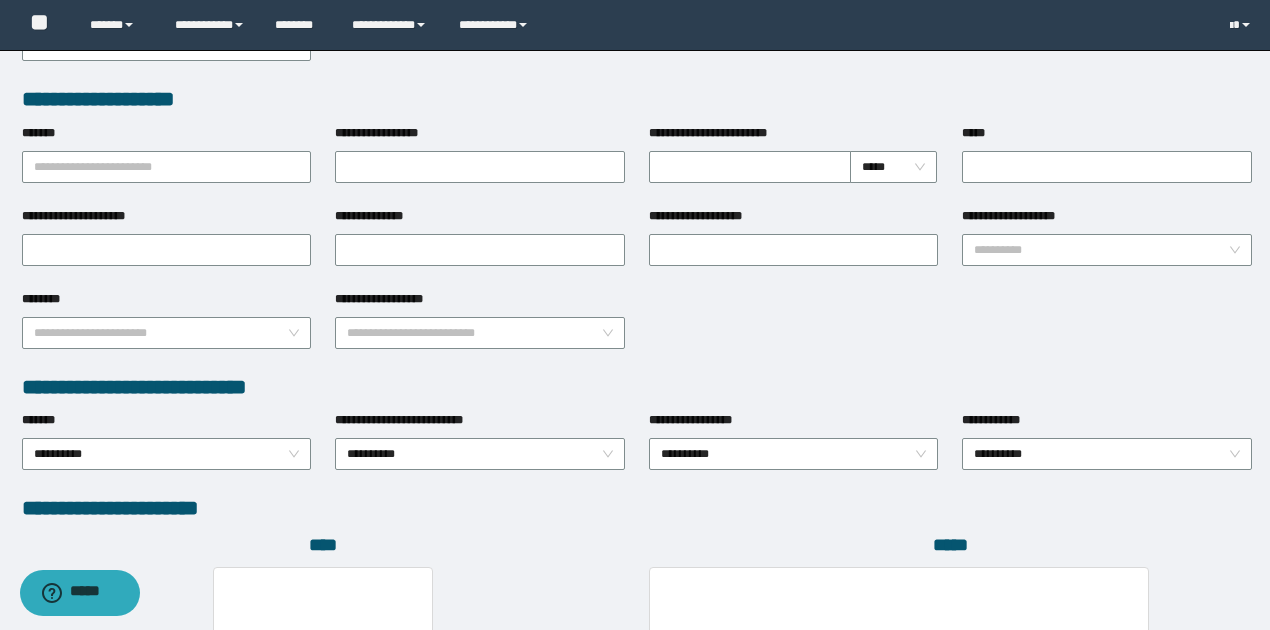 scroll, scrollTop: 724, scrollLeft: 0, axis: vertical 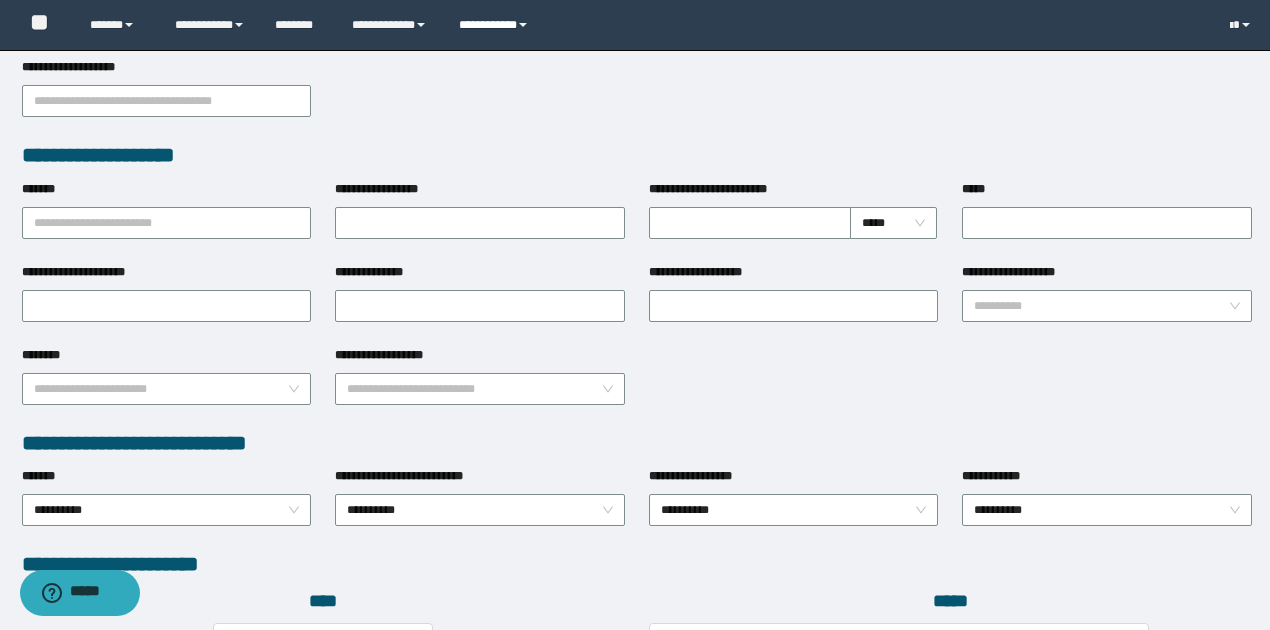 click on "**********" at bounding box center [496, 25] 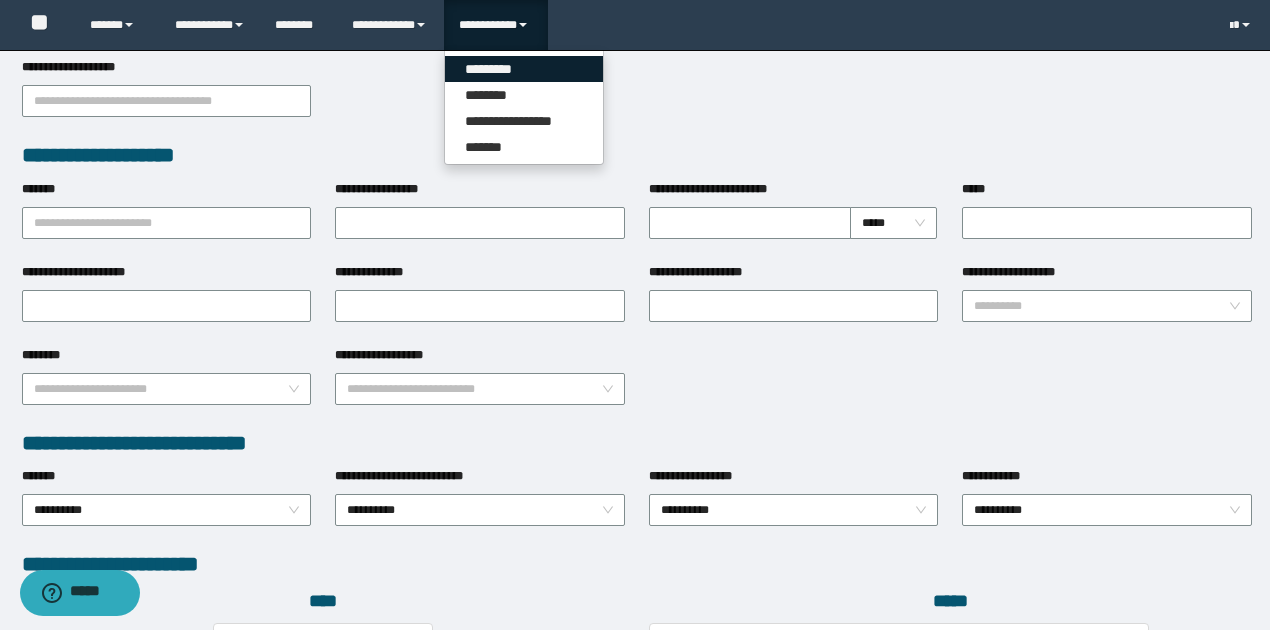 click on "*********" at bounding box center (524, 69) 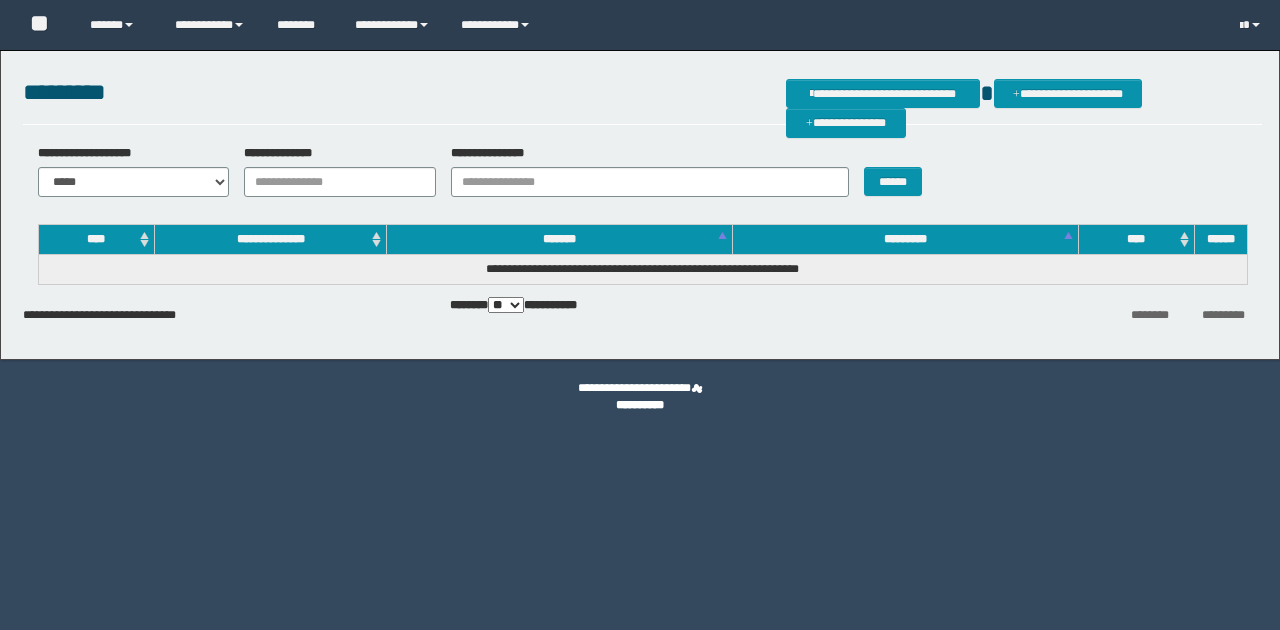 scroll, scrollTop: 0, scrollLeft: 0, axis: both 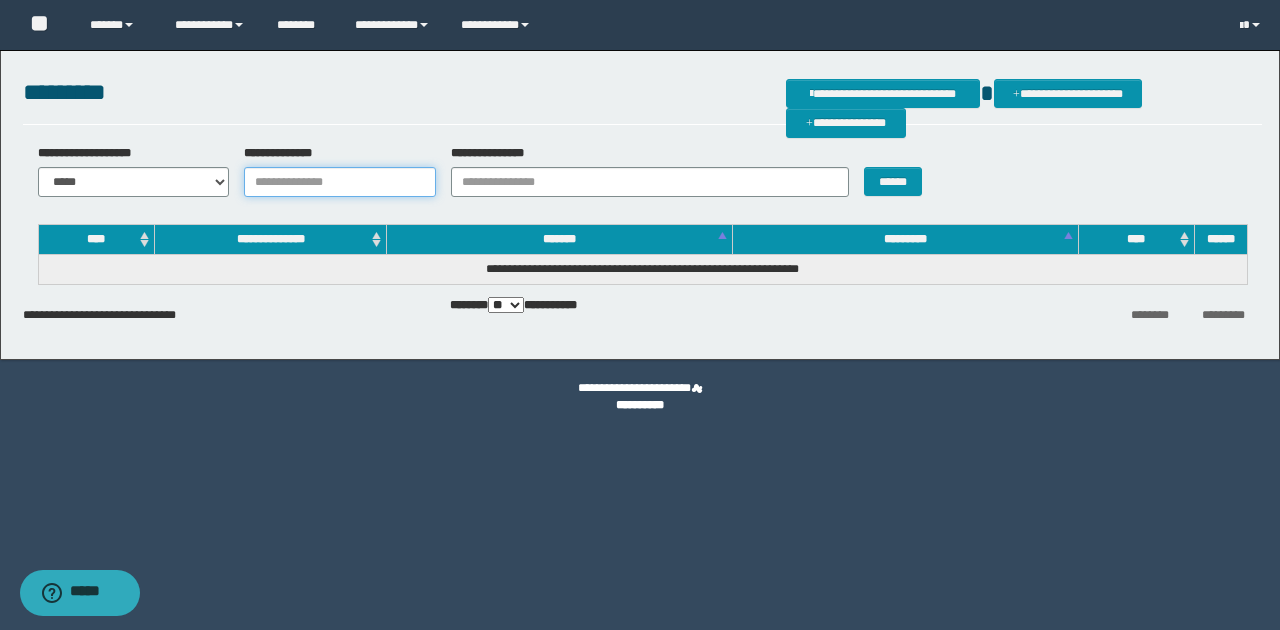click on "**********" at bounding box center [340, 182] 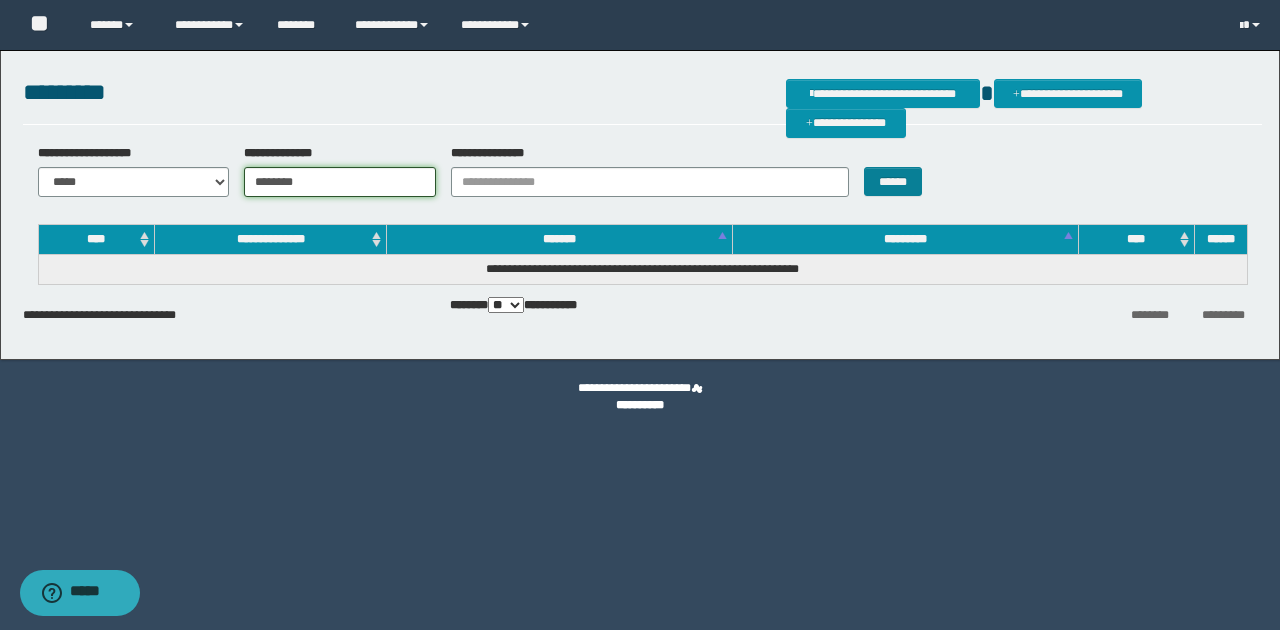 type on "********" 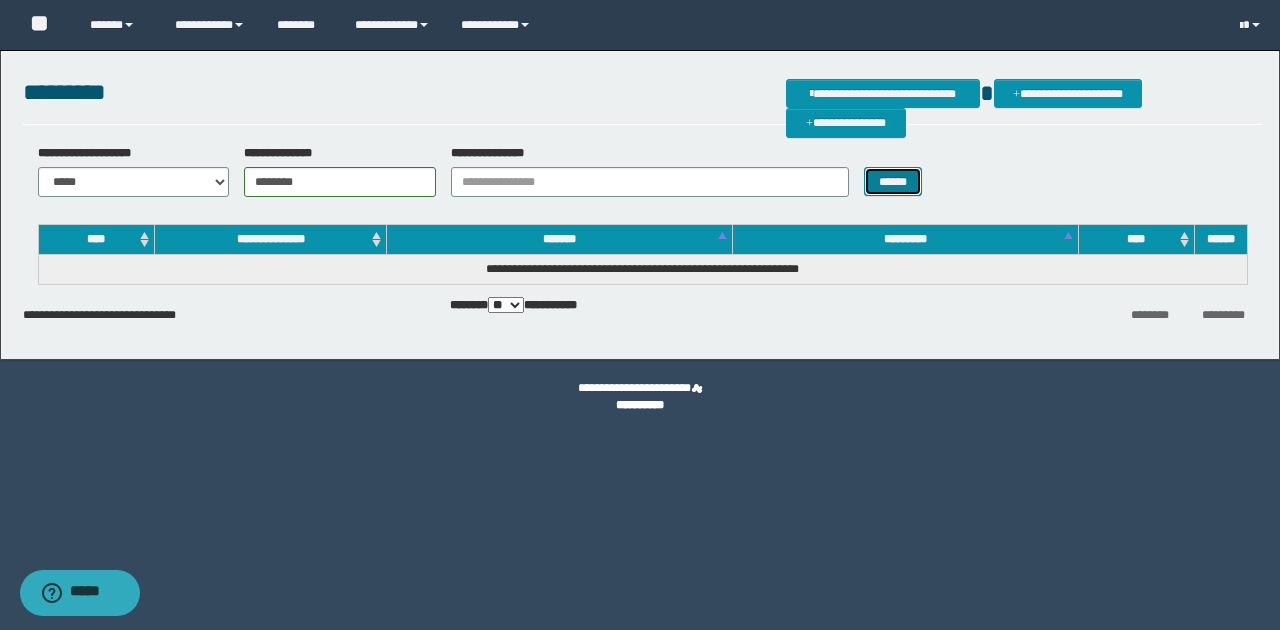 click on "******" at bounding box center [893, 181] 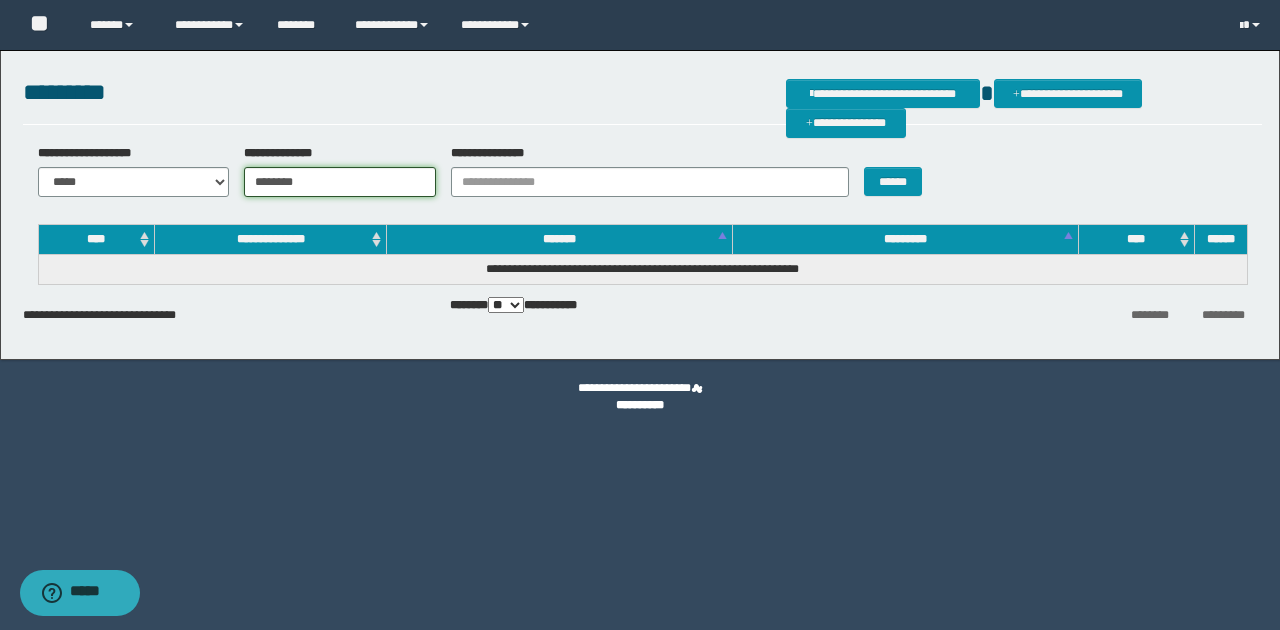 click on "********" at bounding box center (340, 182) 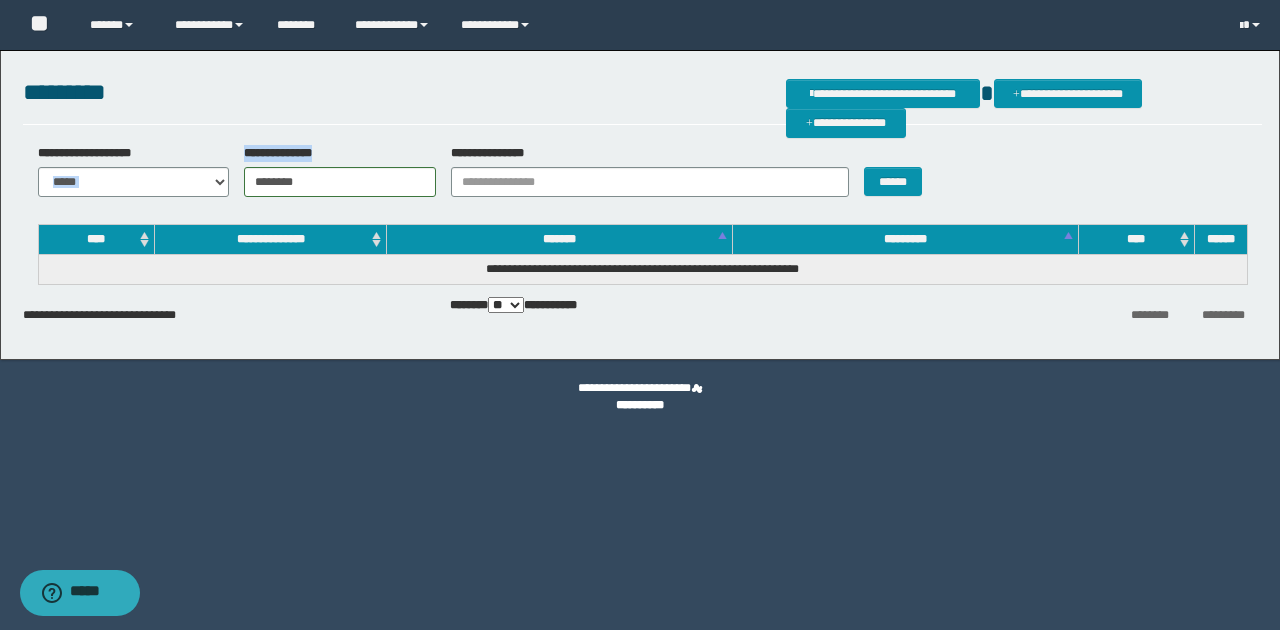 click on "**********" at bounding box center (642, 145) 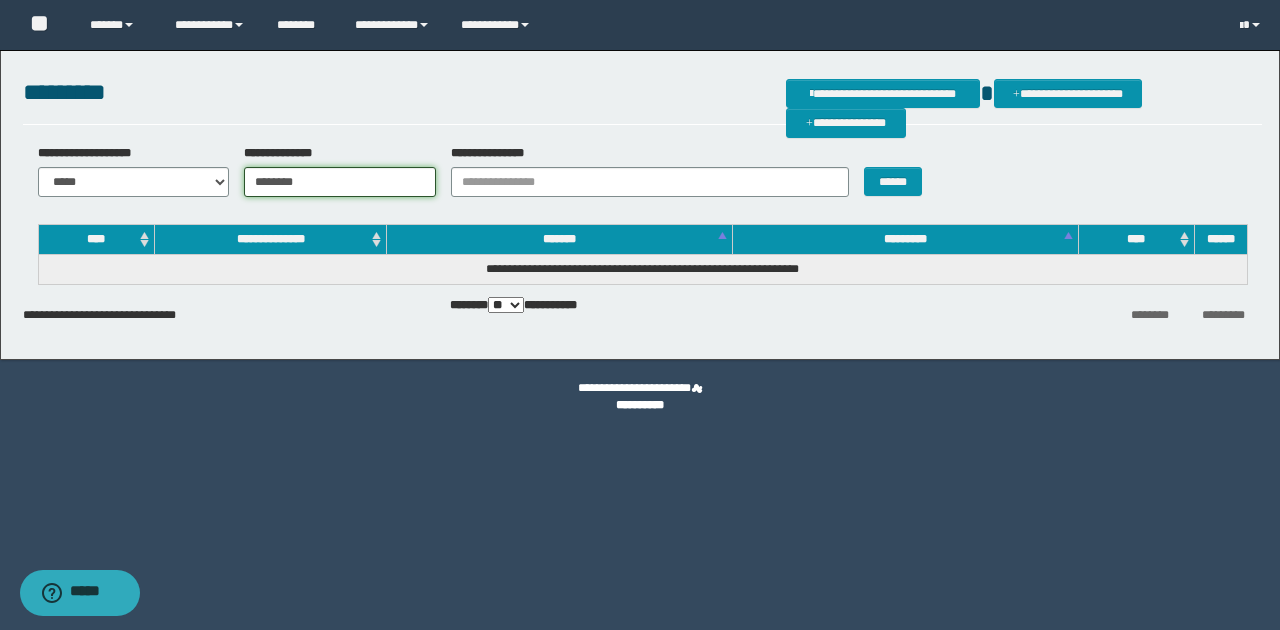 drag, startPoint x: 314, startPoint y: 180, endPoint x: 224, endPoint y: 178, distance: 90.02222 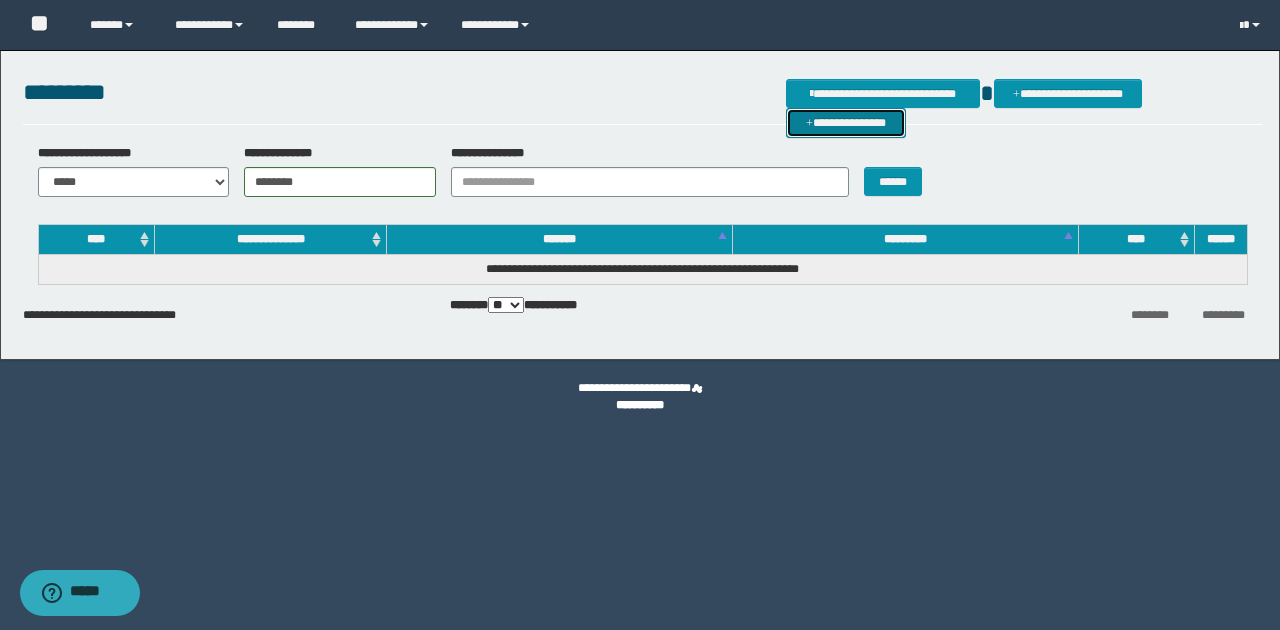 click on "**********" at bounding box center [846, 122] 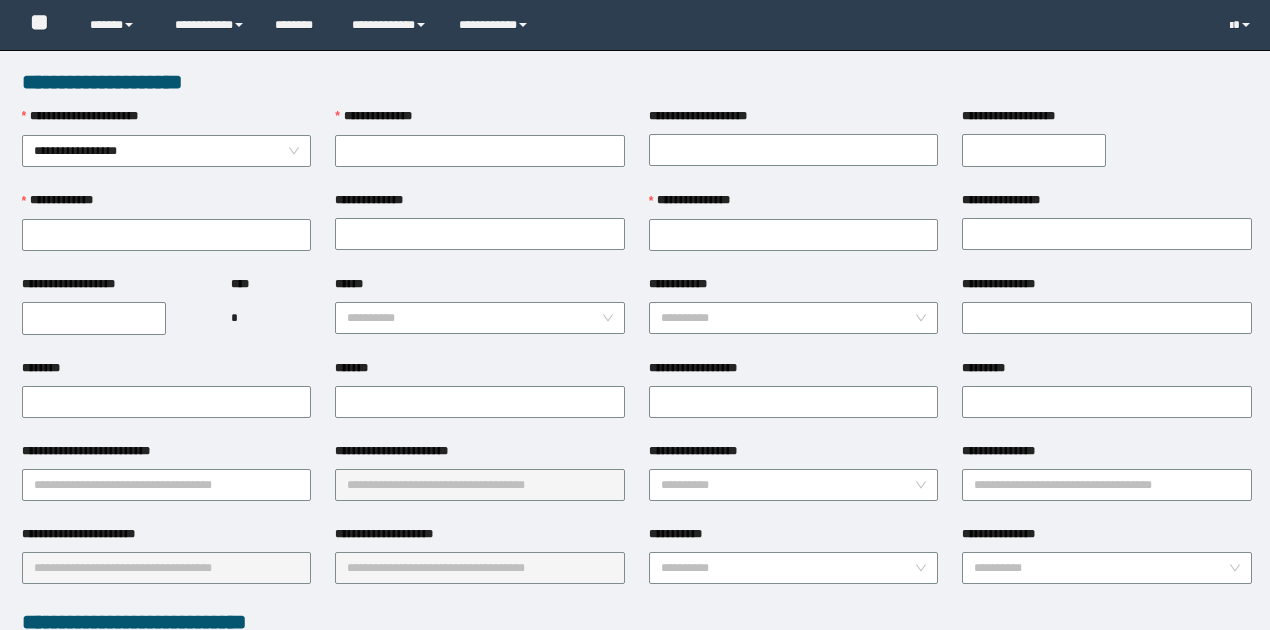 scroll, scrollTop: 0, scrollLeft: 0, axis: both 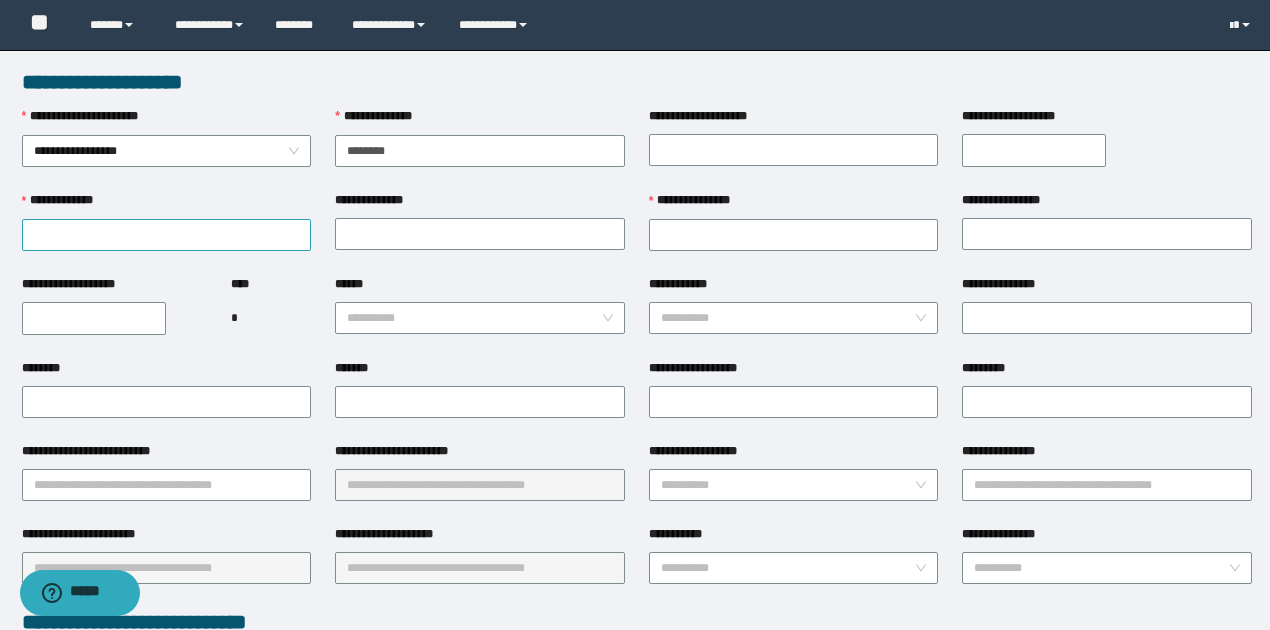 type on "********" 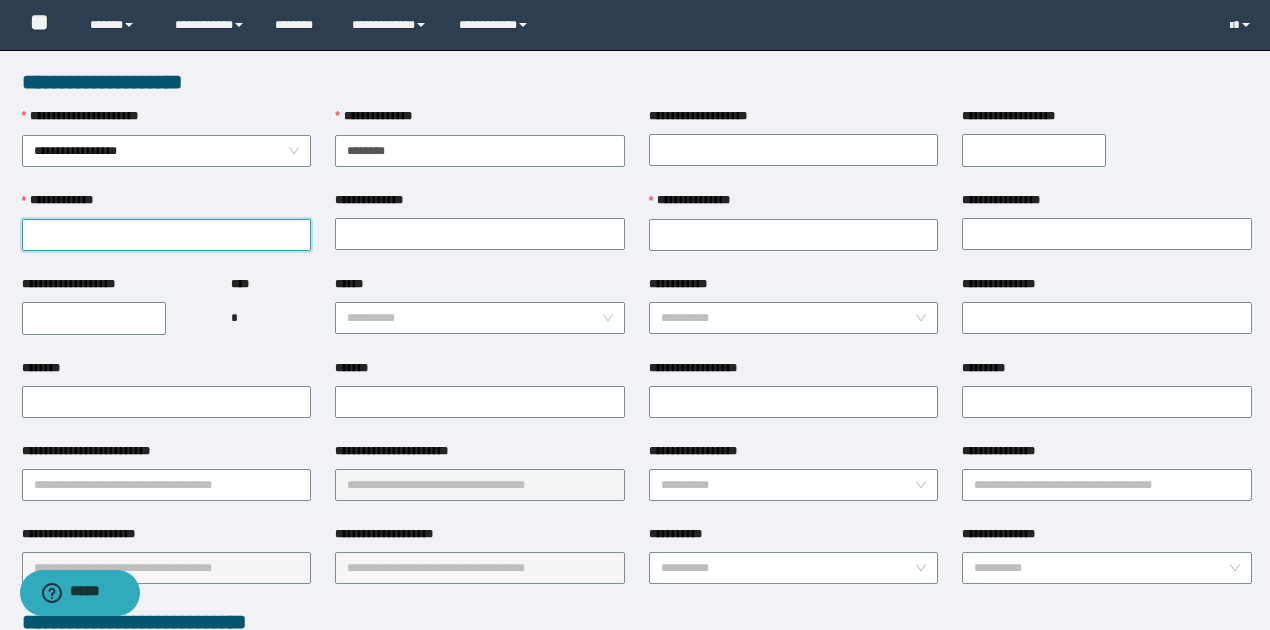 click on "**********" at bounding box center [167, 235] 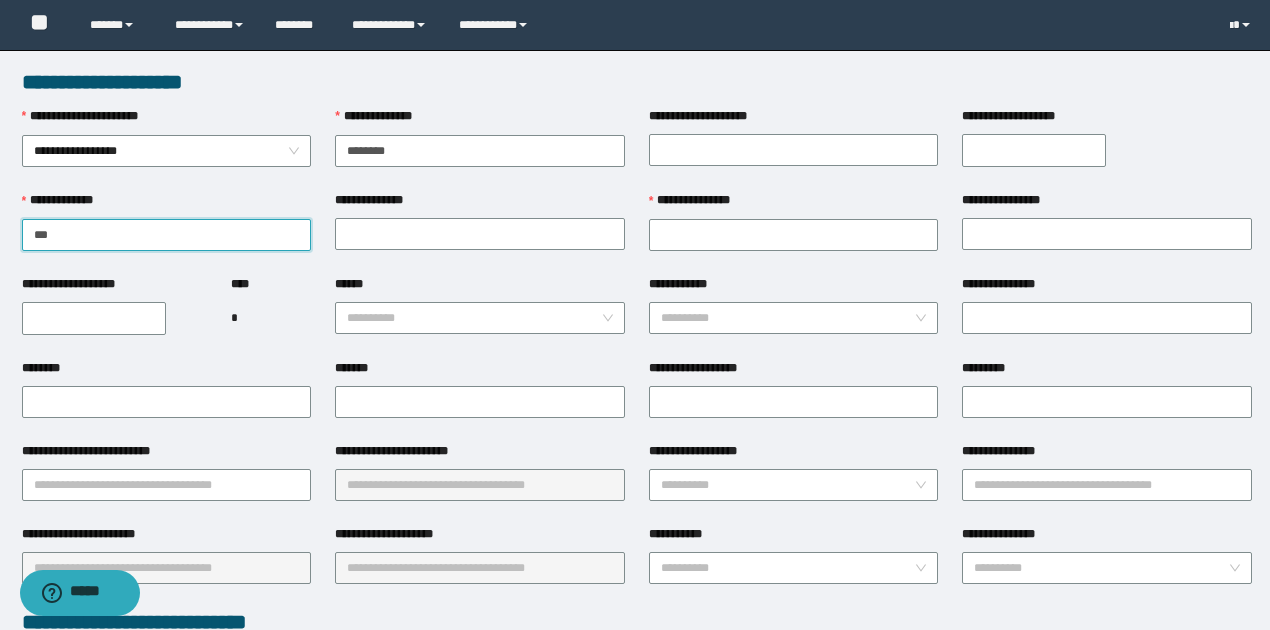 type on "********" 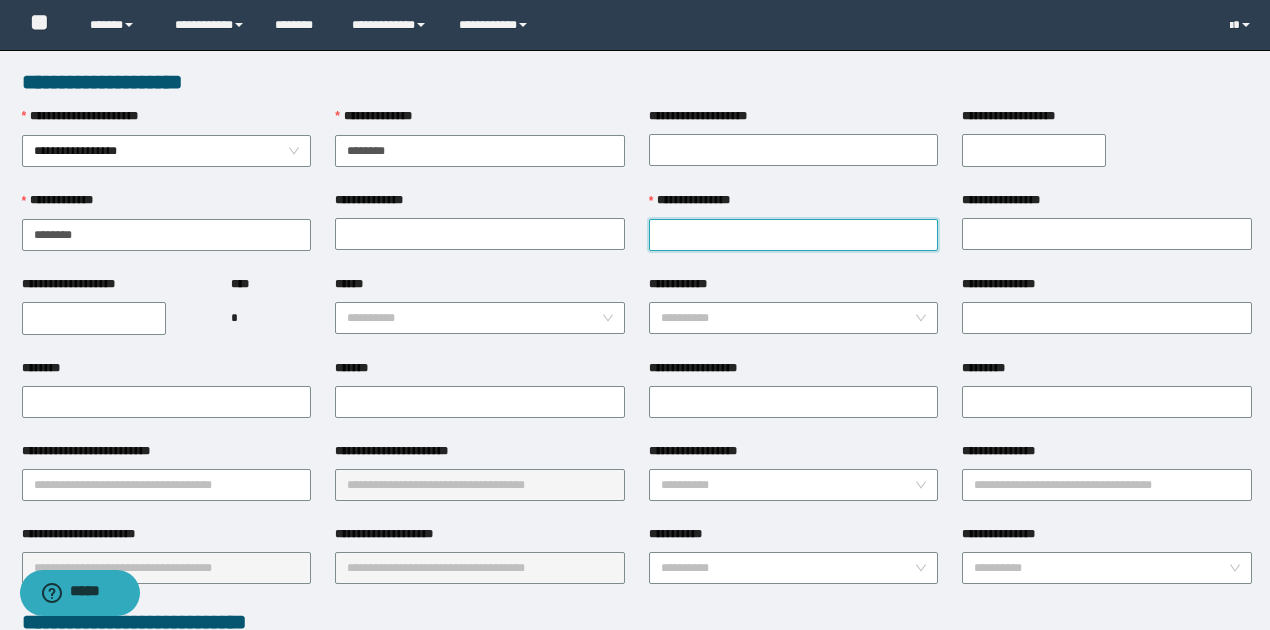 drag, startPoint x: 667, startPoint y: 238, endPoint x: 649, endPoint y: 243, distance: 18.681541 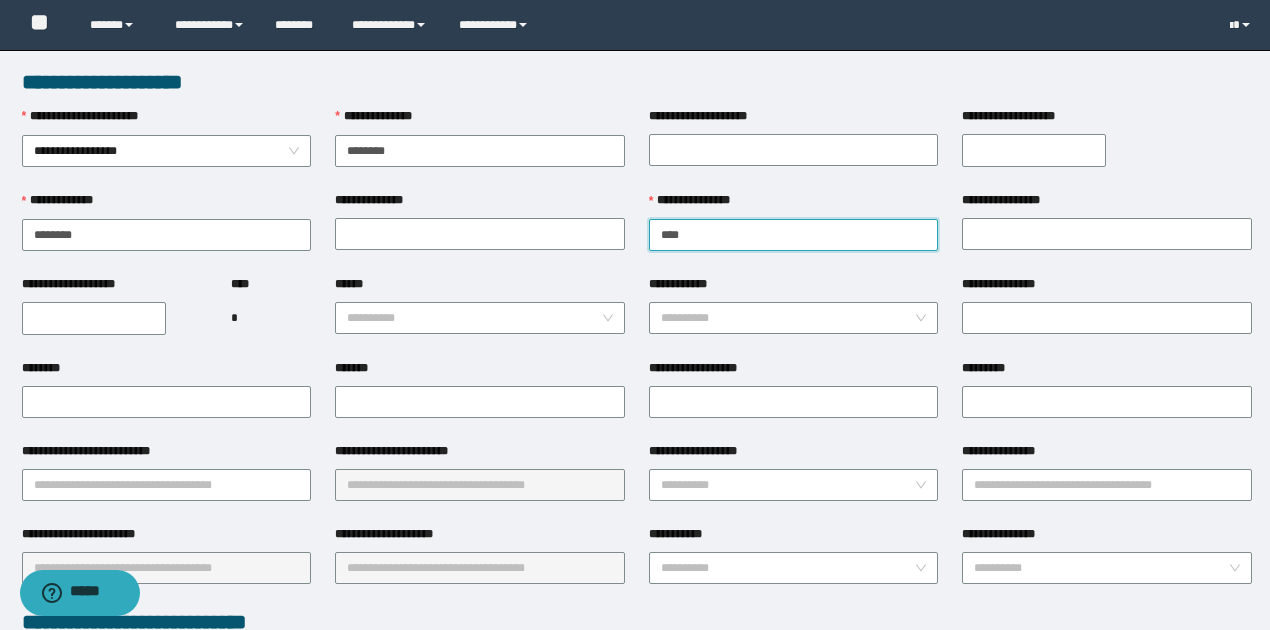type on "******" 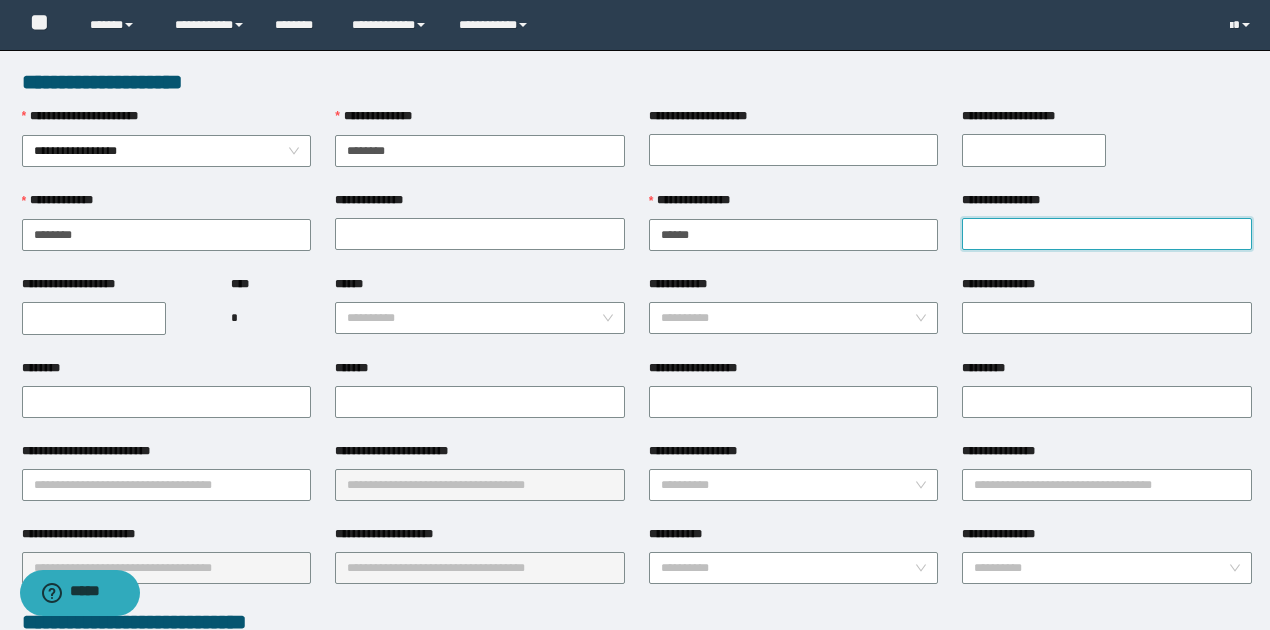 click on "**********" at bounding box center (1107, 234) 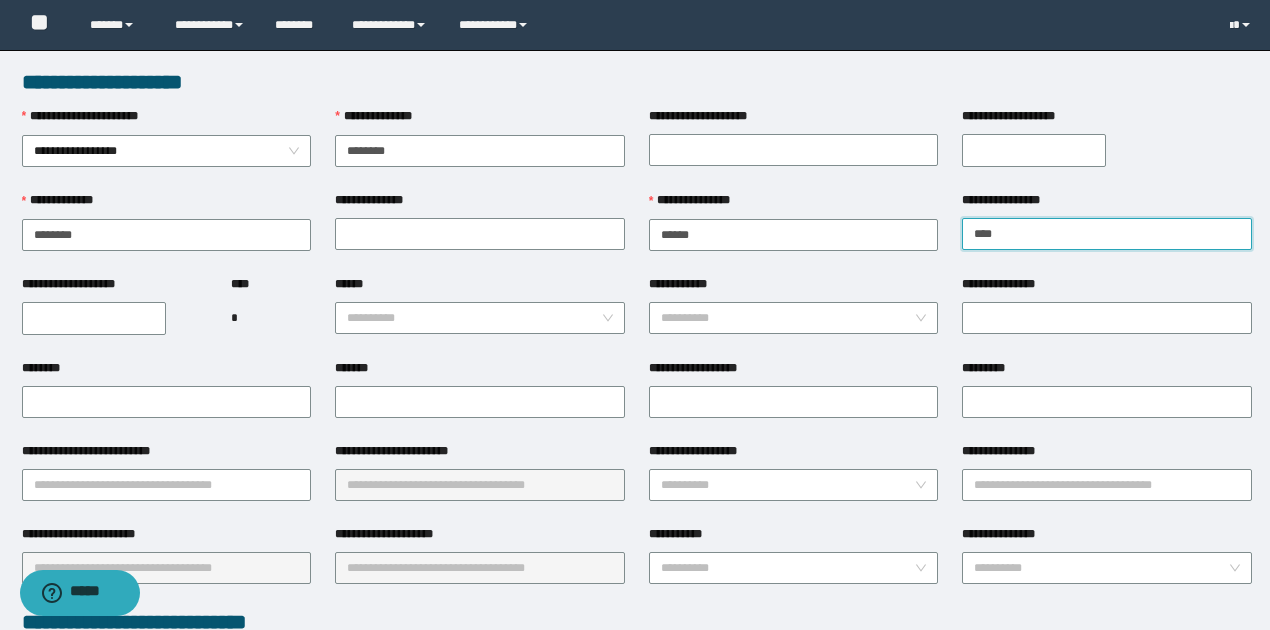 type on "*******" 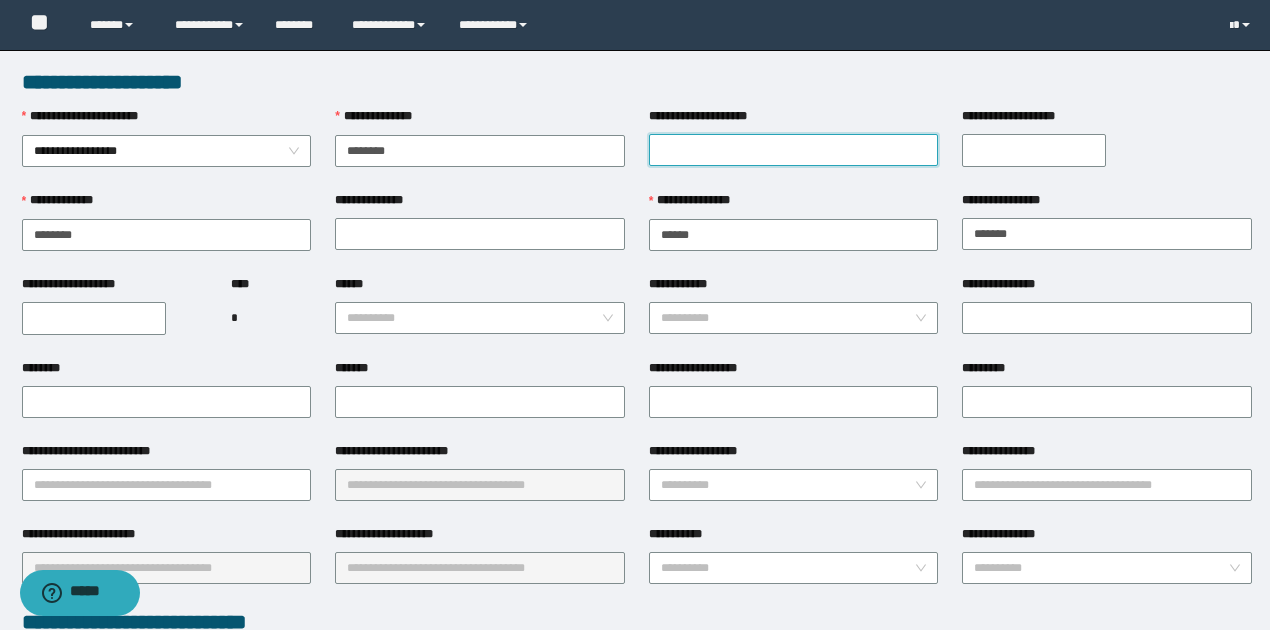 click on "**********" at bounding box center (794, 150) 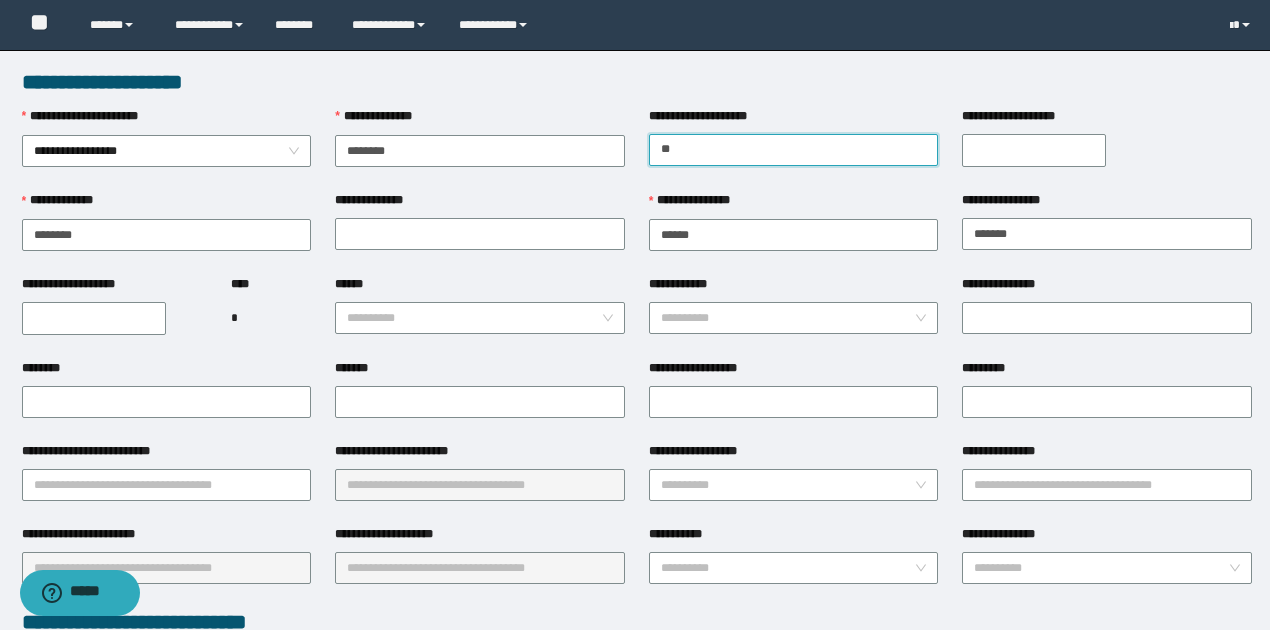 type on "******" 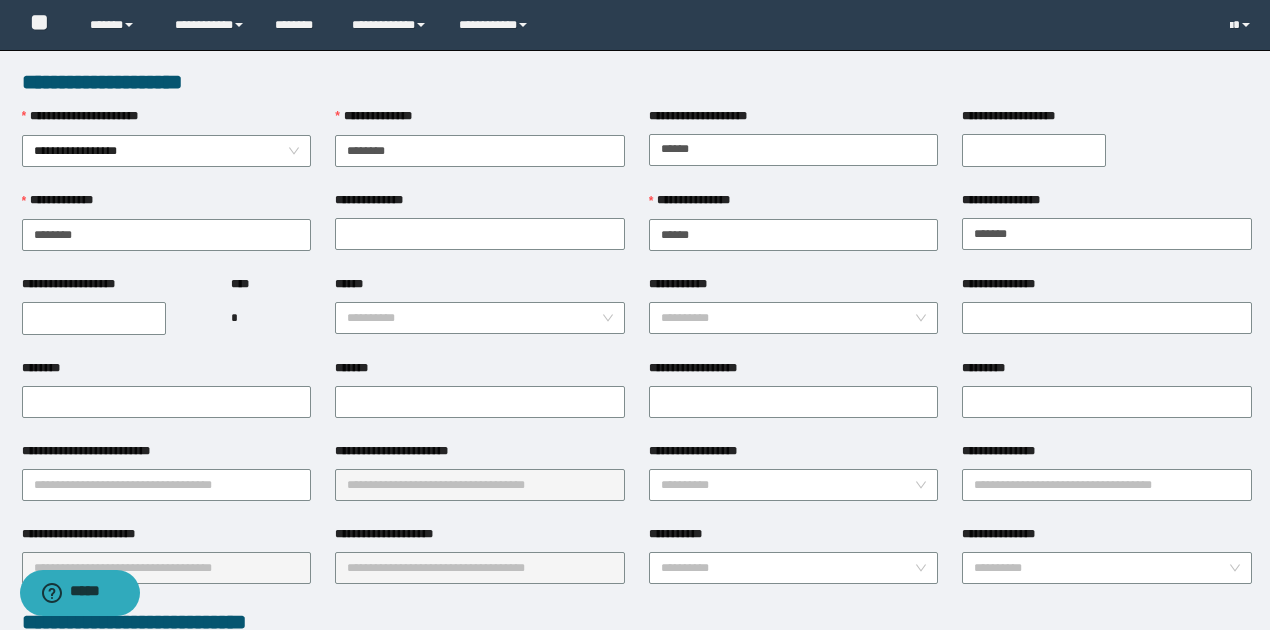 click on "**********" at bounding box center [1034, 150] 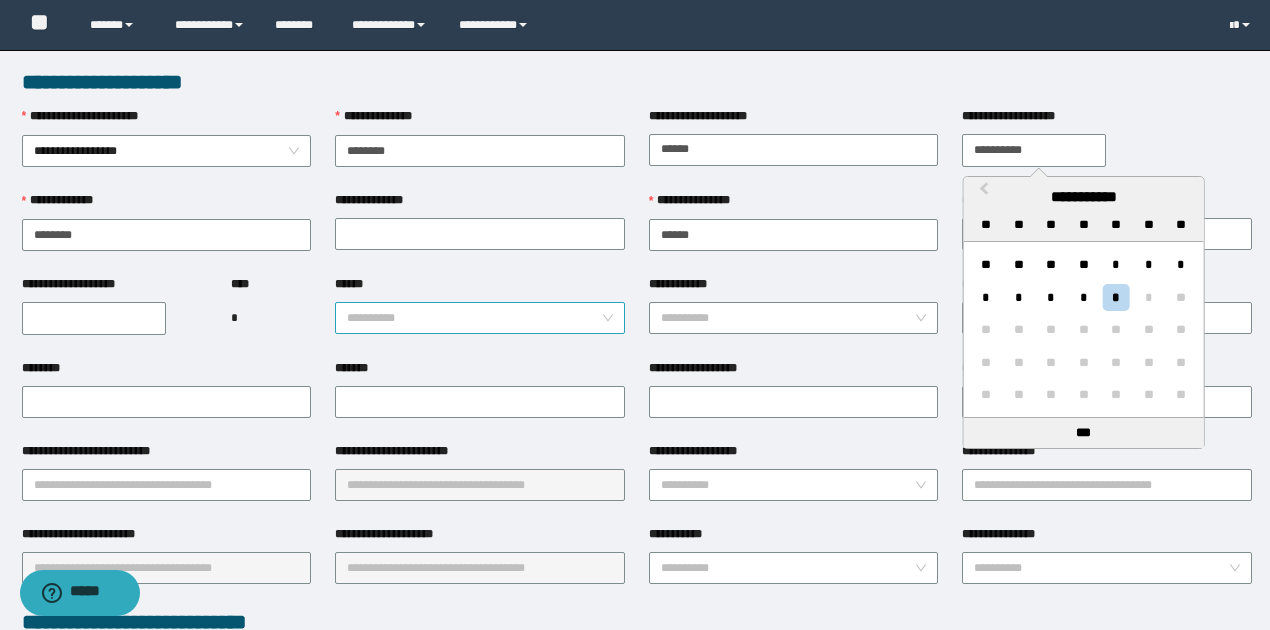 click on "******" at bounding box center [474, 318] 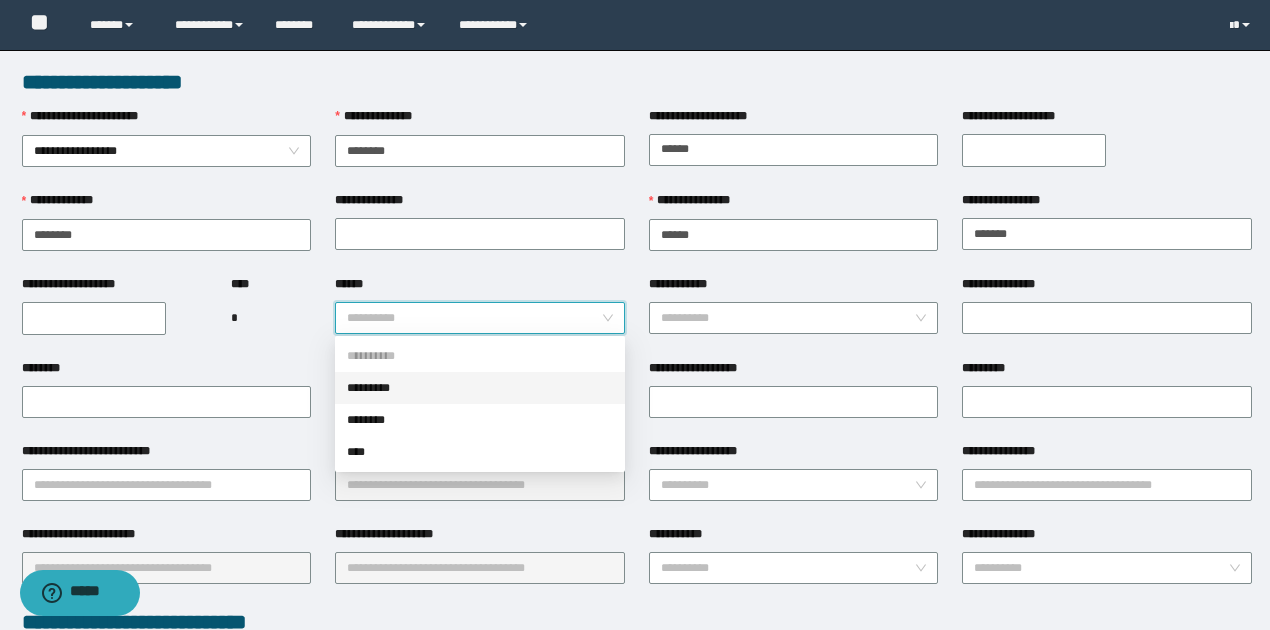click on "*********" at bounding box center (480, 388) 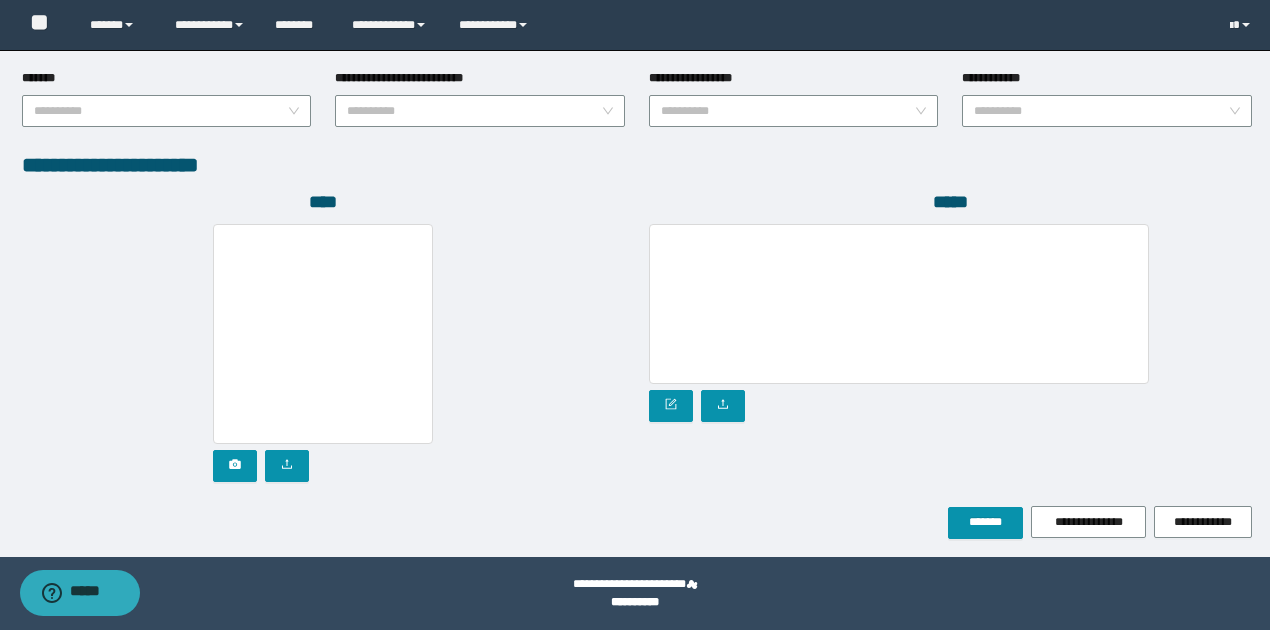 scroll, scrollTop: 1072, scrollLeft: 0, axis: vertical 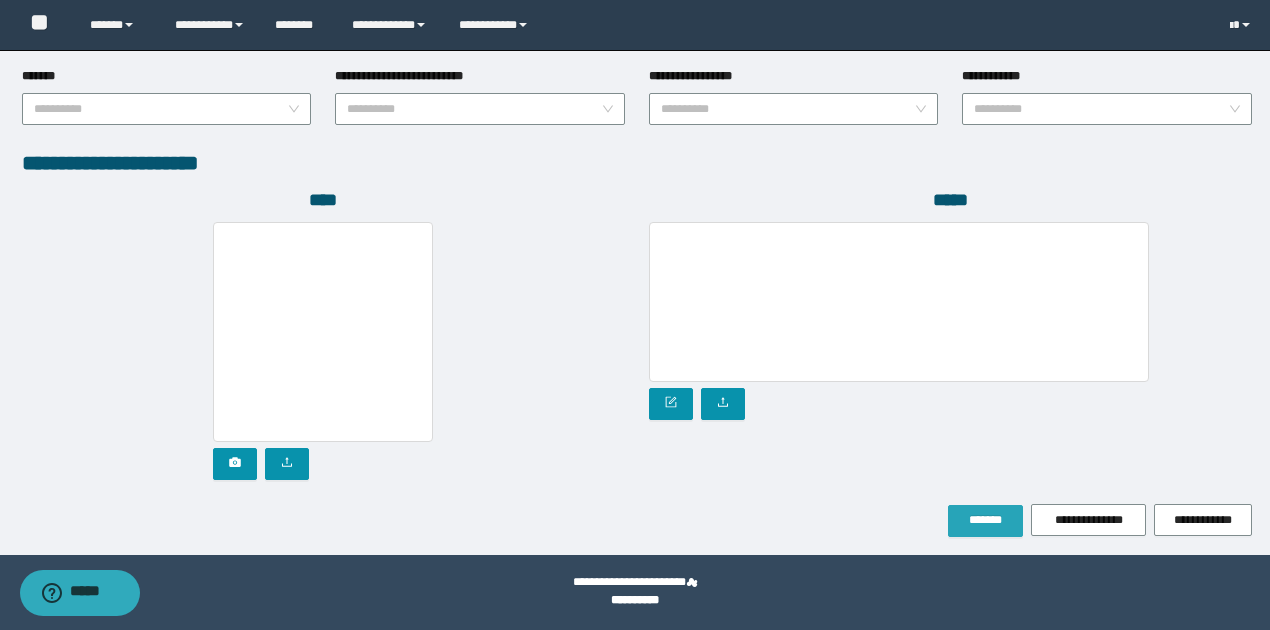 click on "*******" at bounding box center [985, 520] 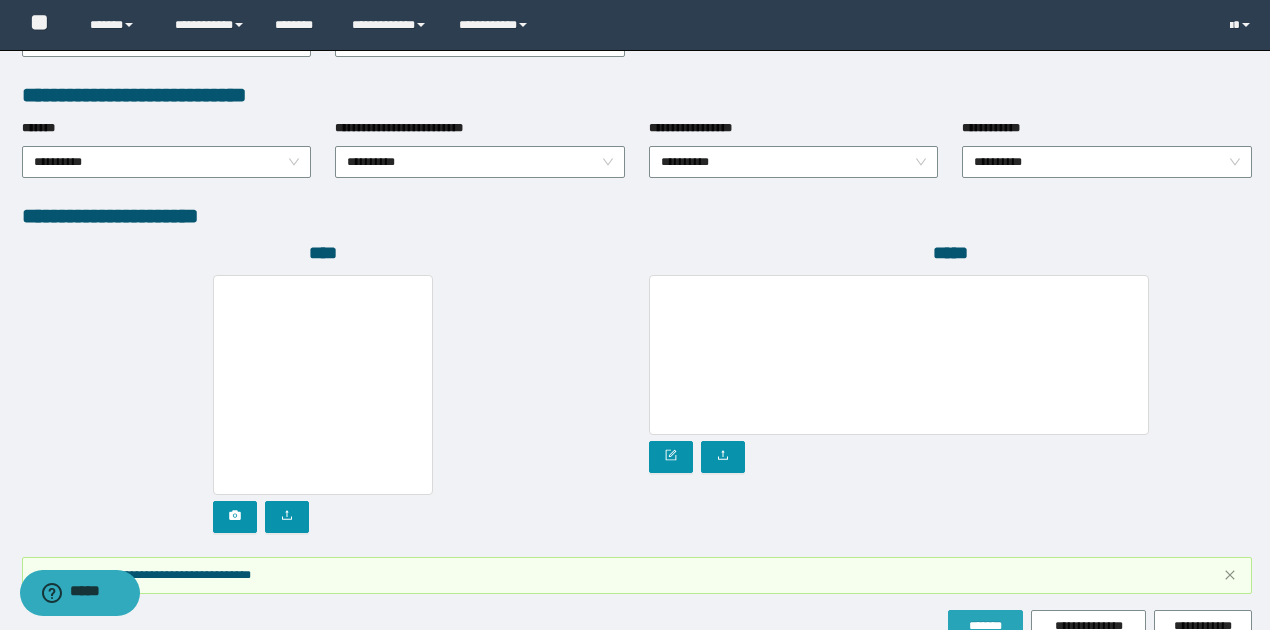scroll, scrollTop: 1124, scrollLeft: 0, axis: vertical 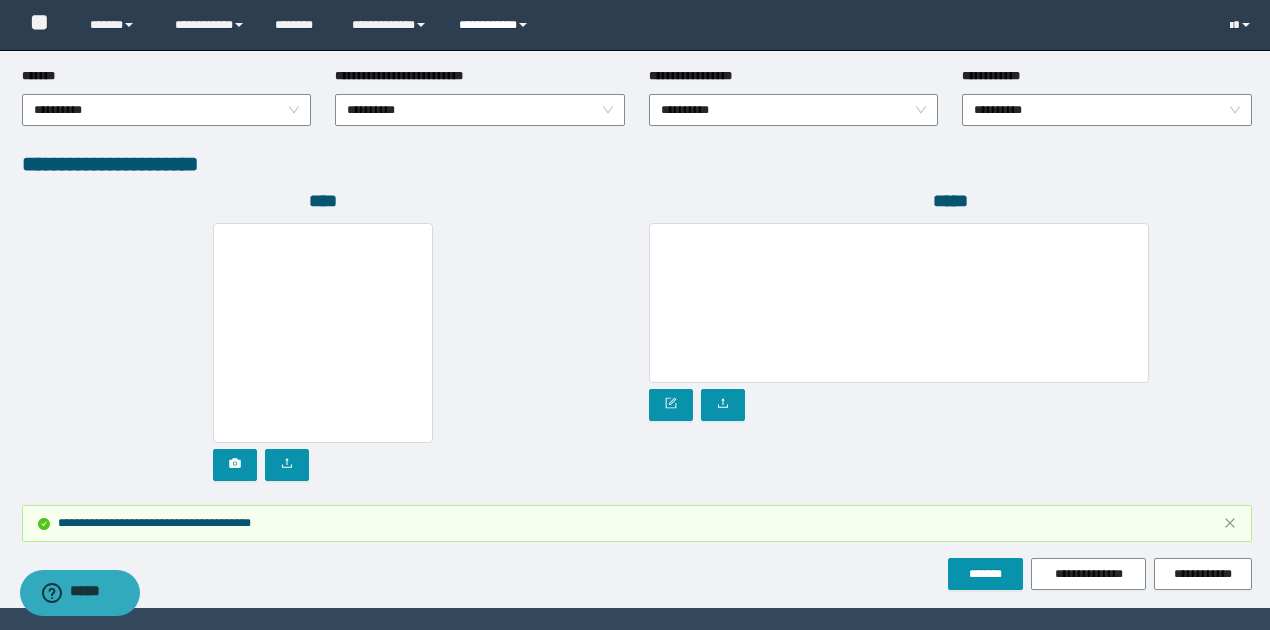 click at bounding box center [523, 25] 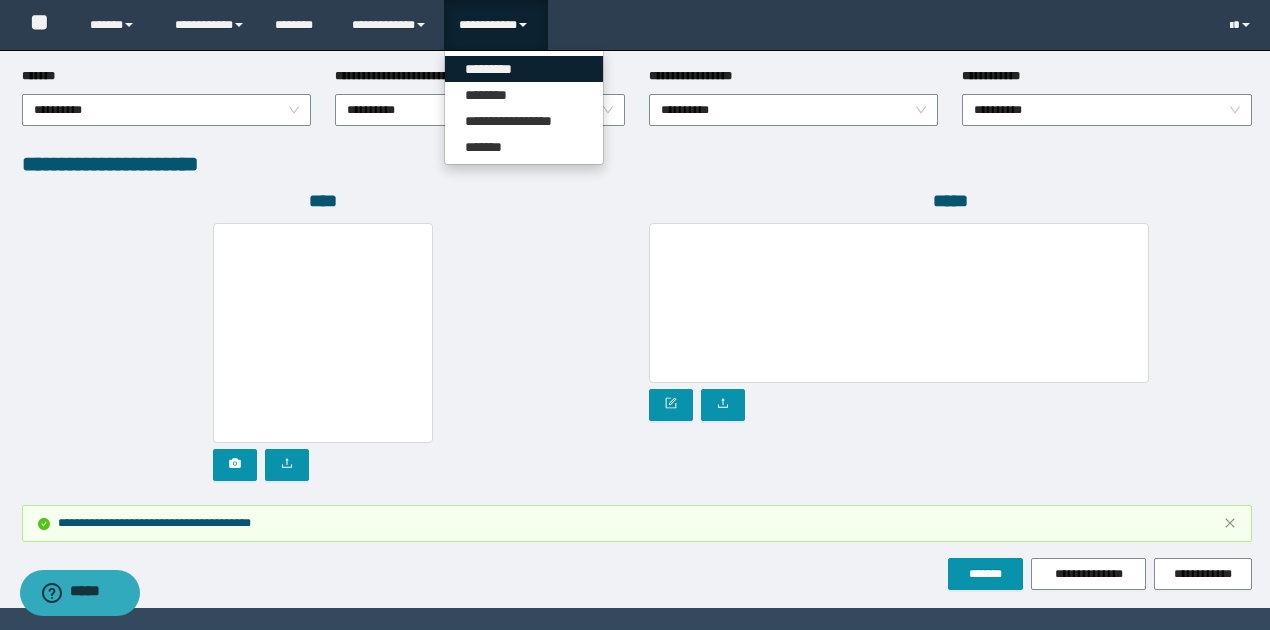 click on "*********" at bounding box center (524, 69) 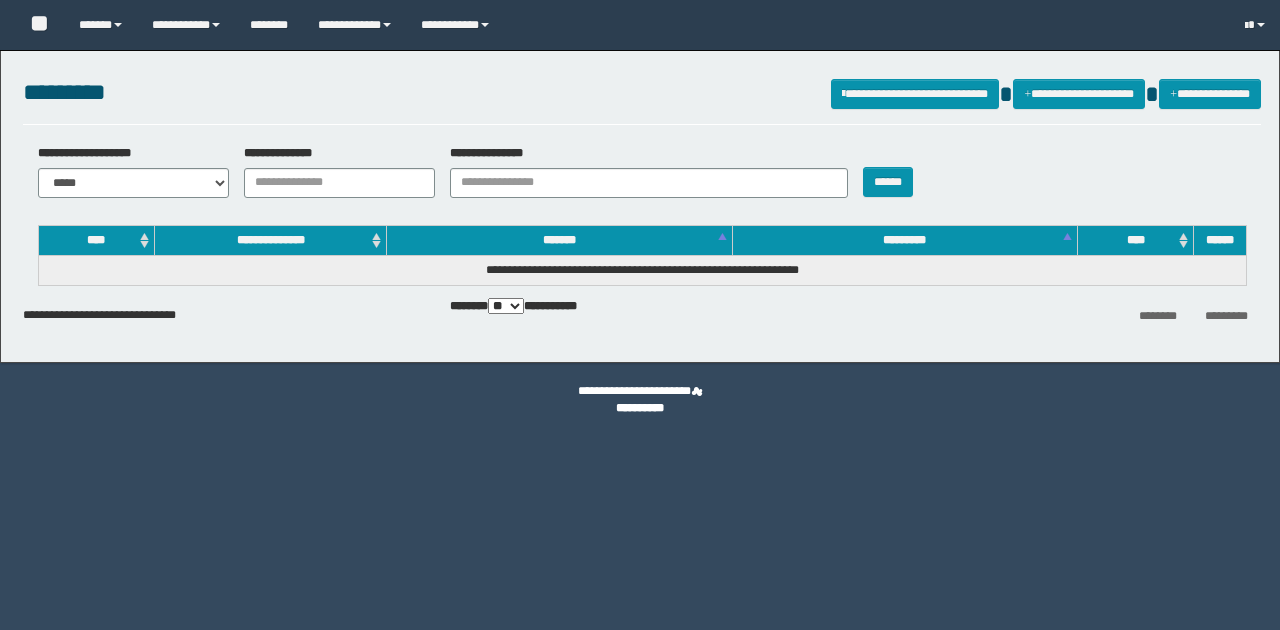 scroll, scrollTop: 0, scrollLeft: 0, axis: both 